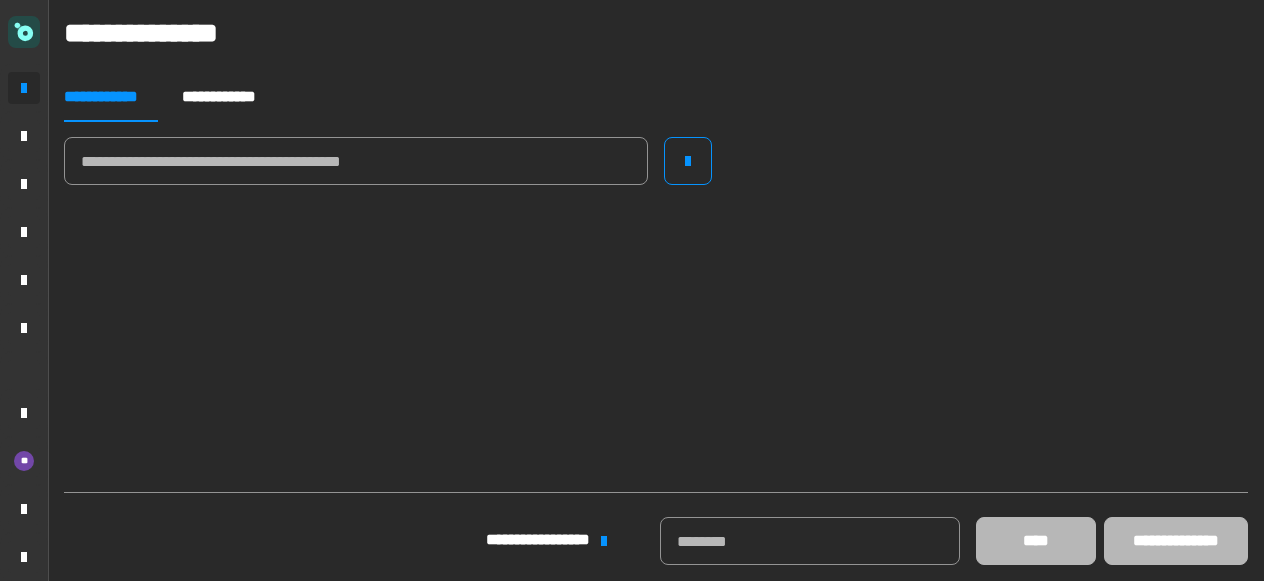 scroll, scrollTop: 0, scrollLeft: 0, axis: both 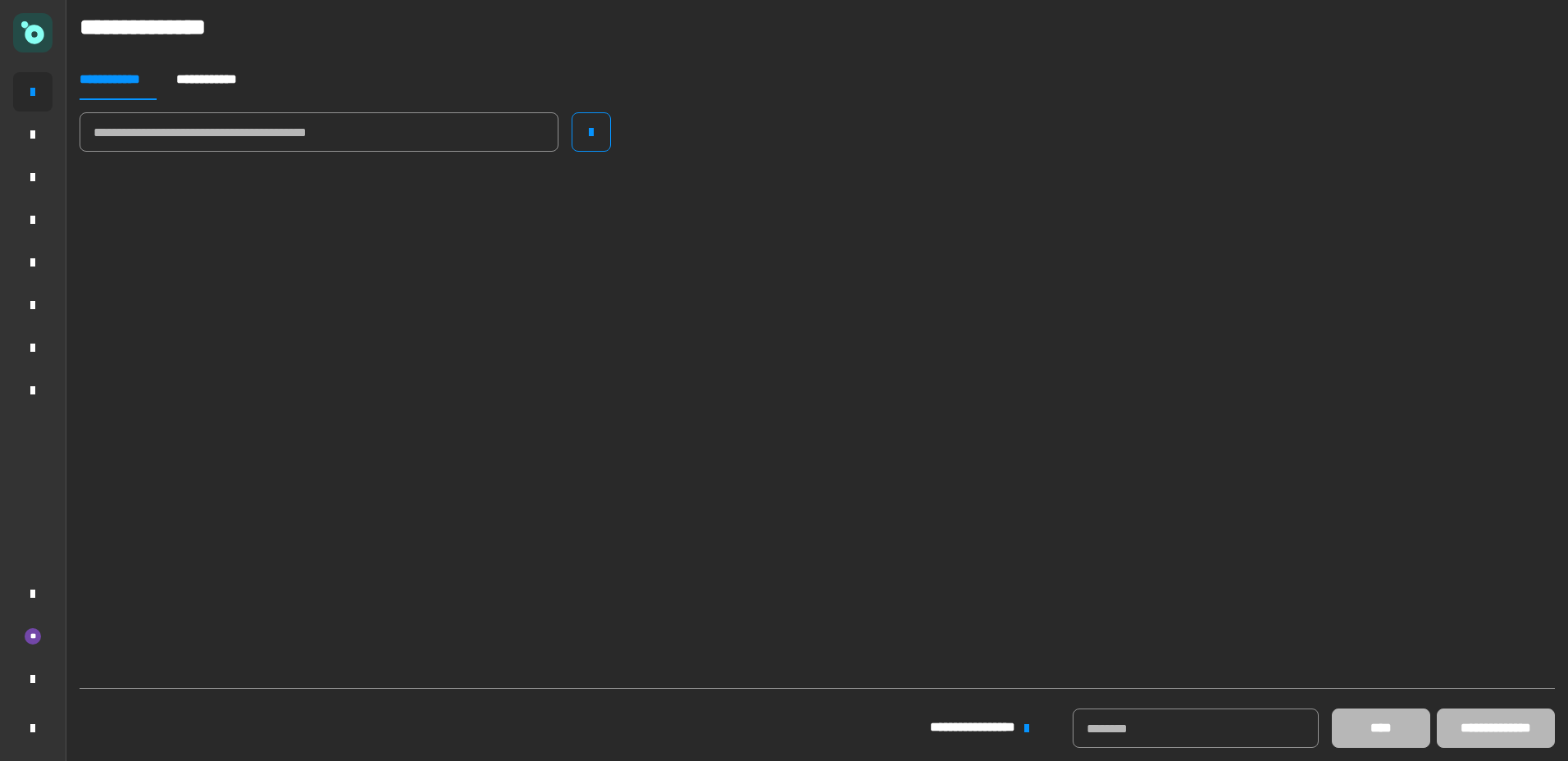 click on "**********" 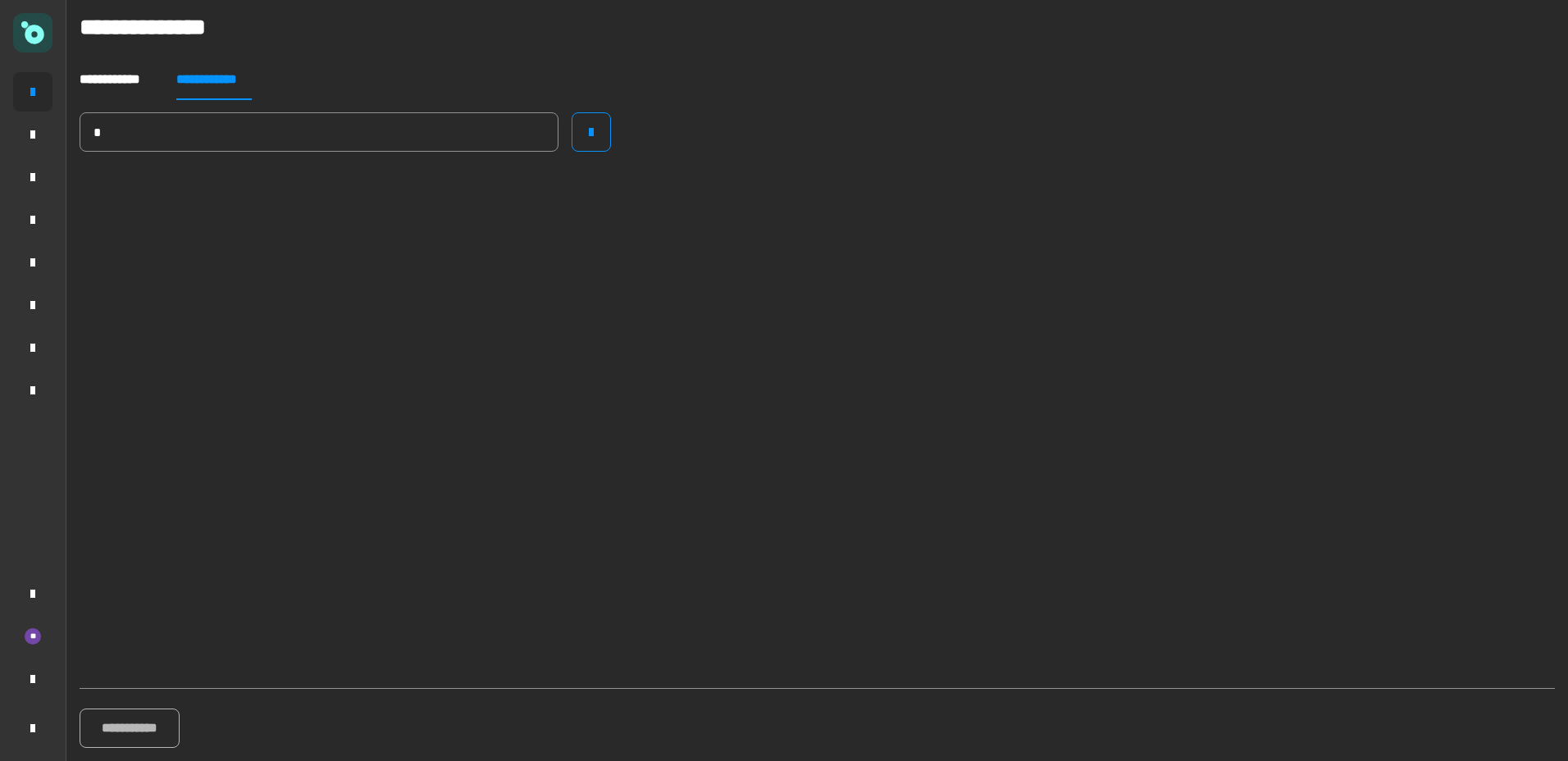 type on "**********" 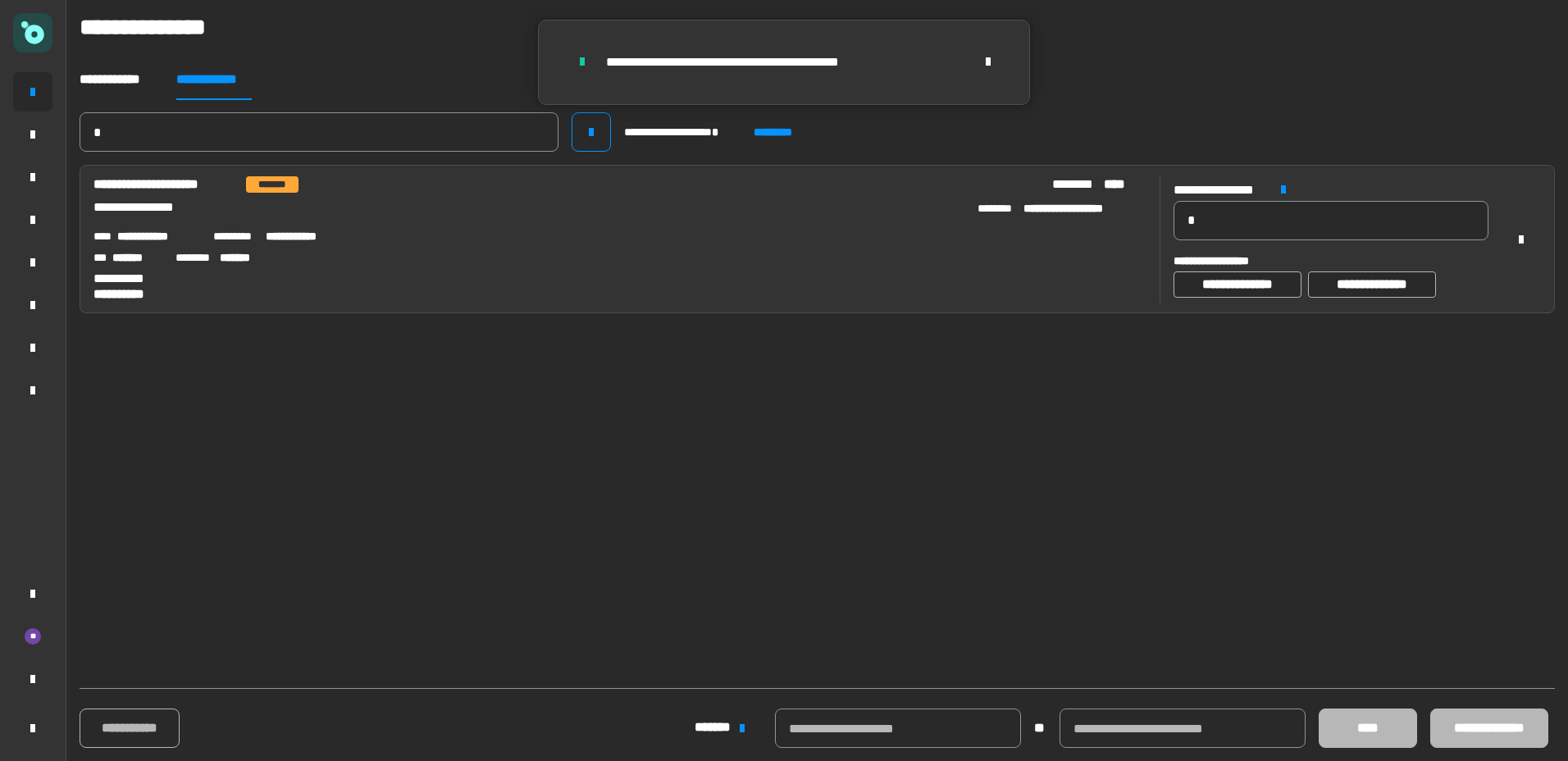type on "**********" 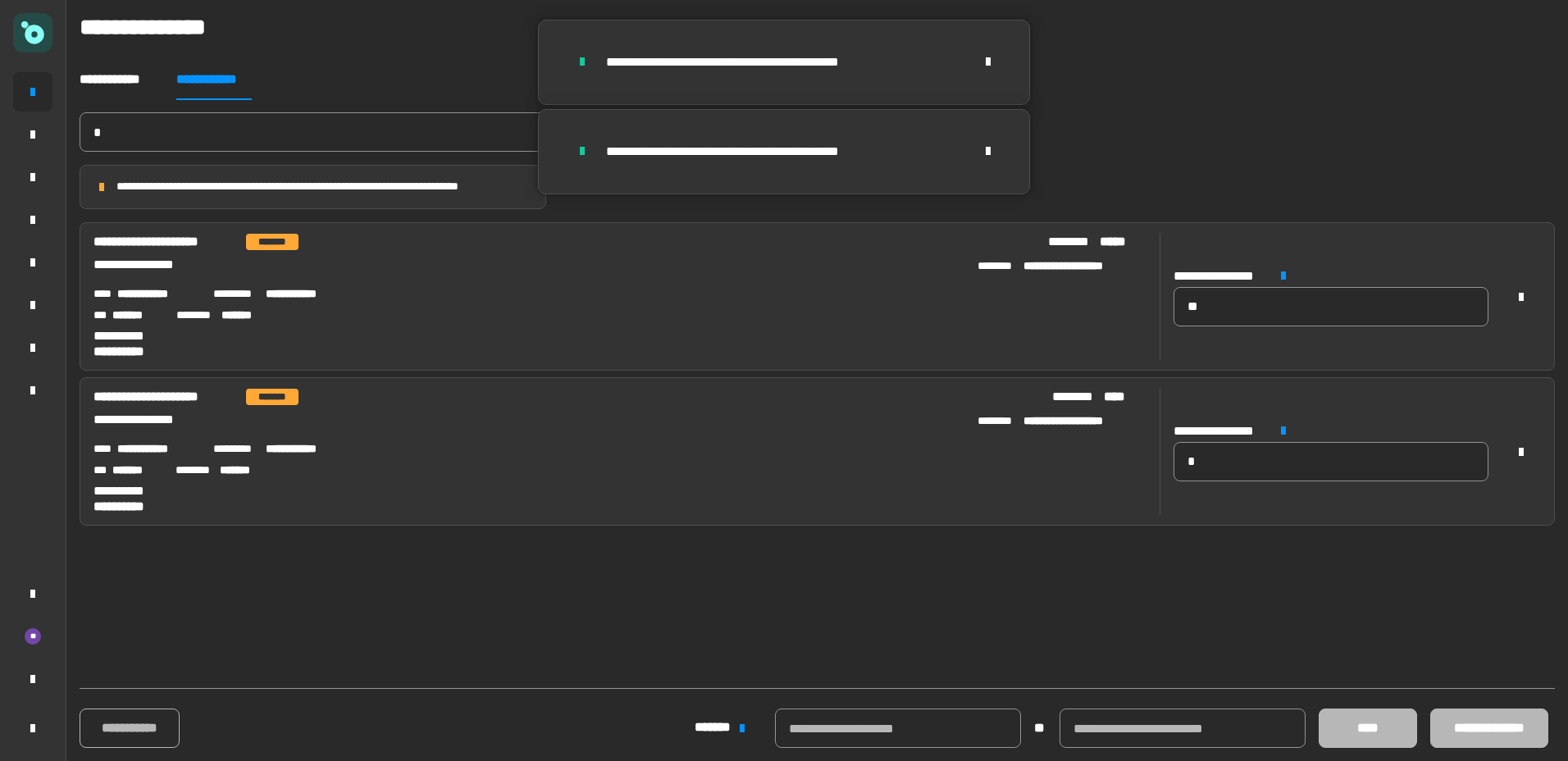 type on "**********" 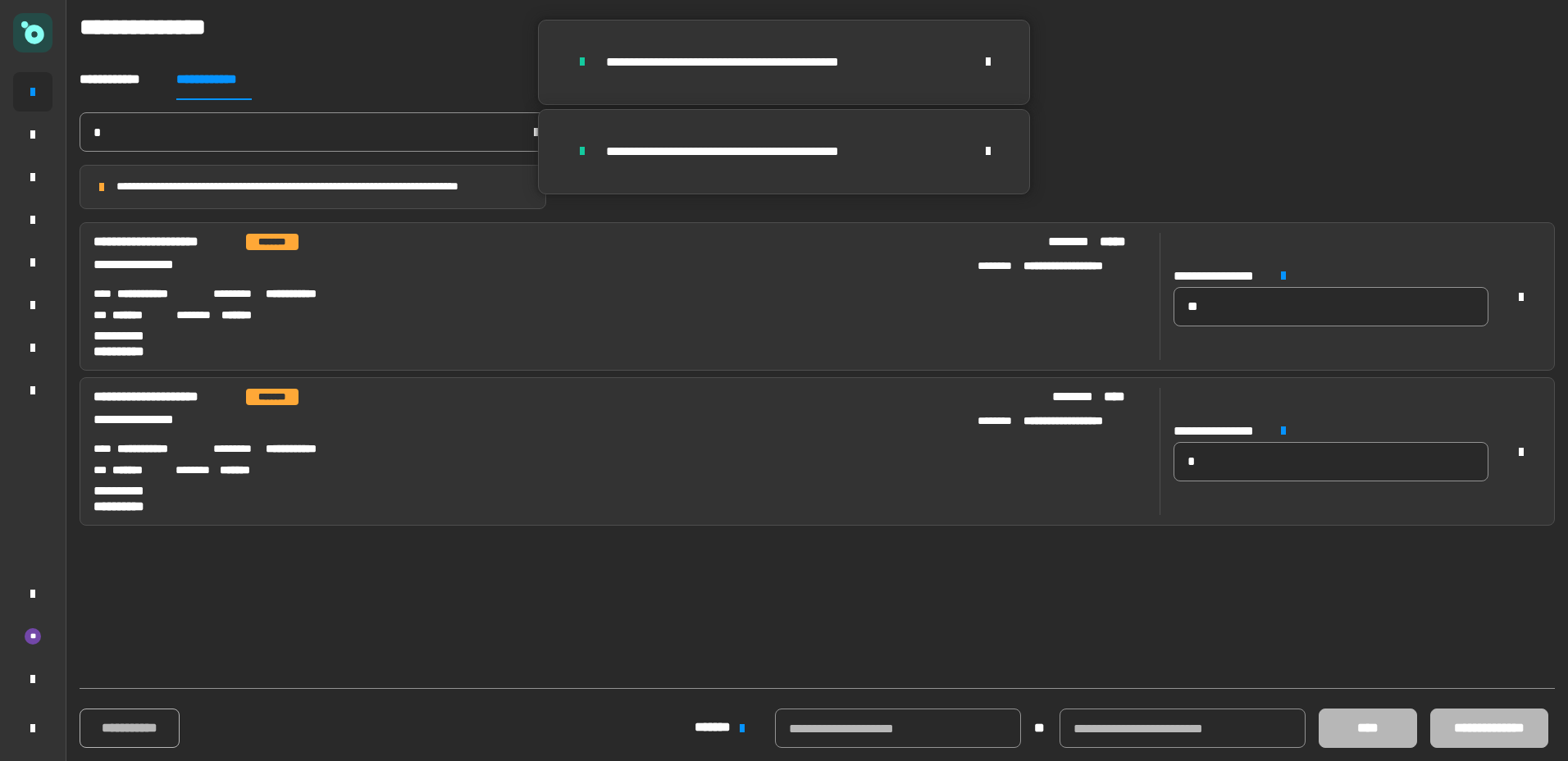 type 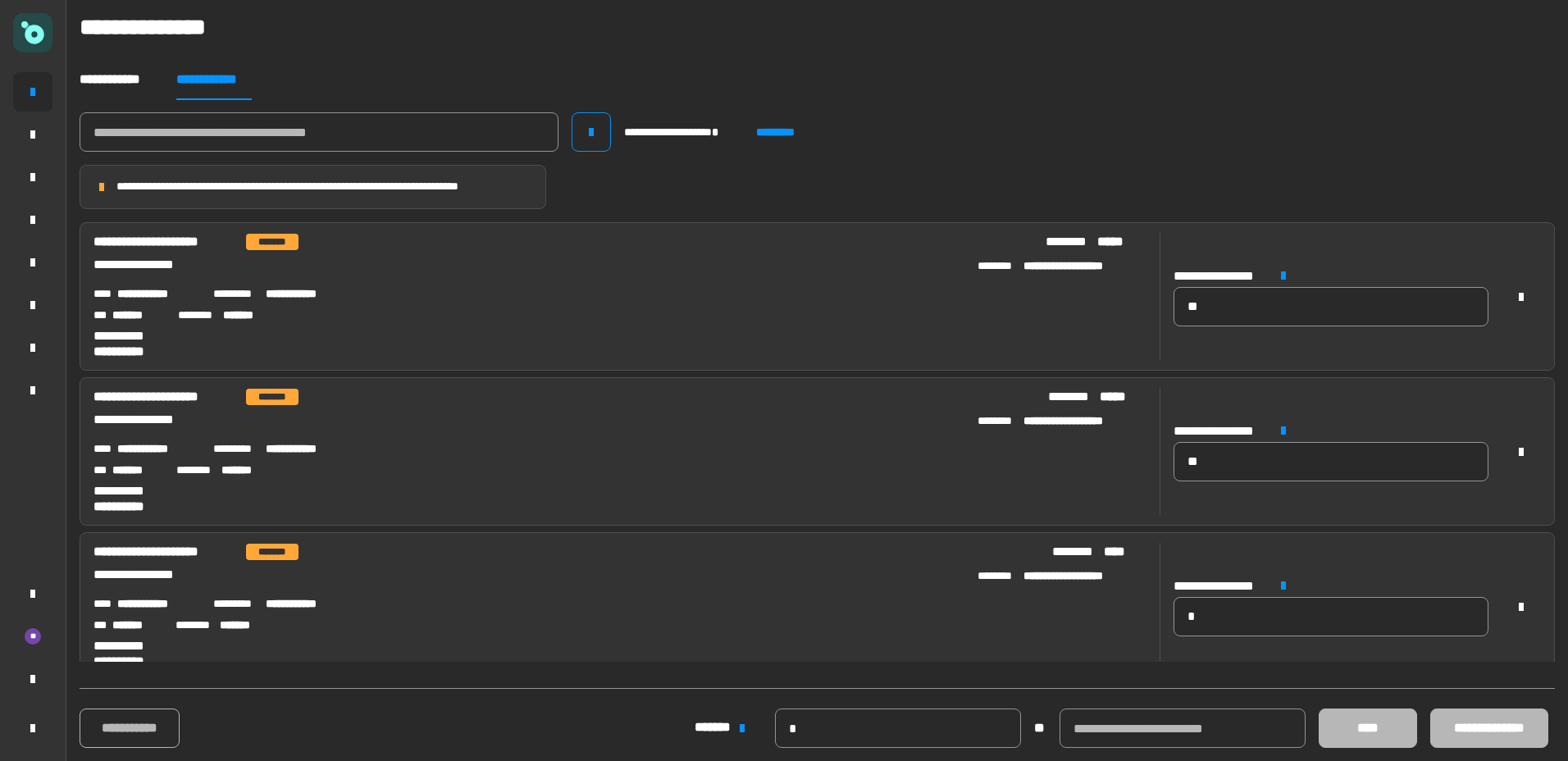 type on "*******" 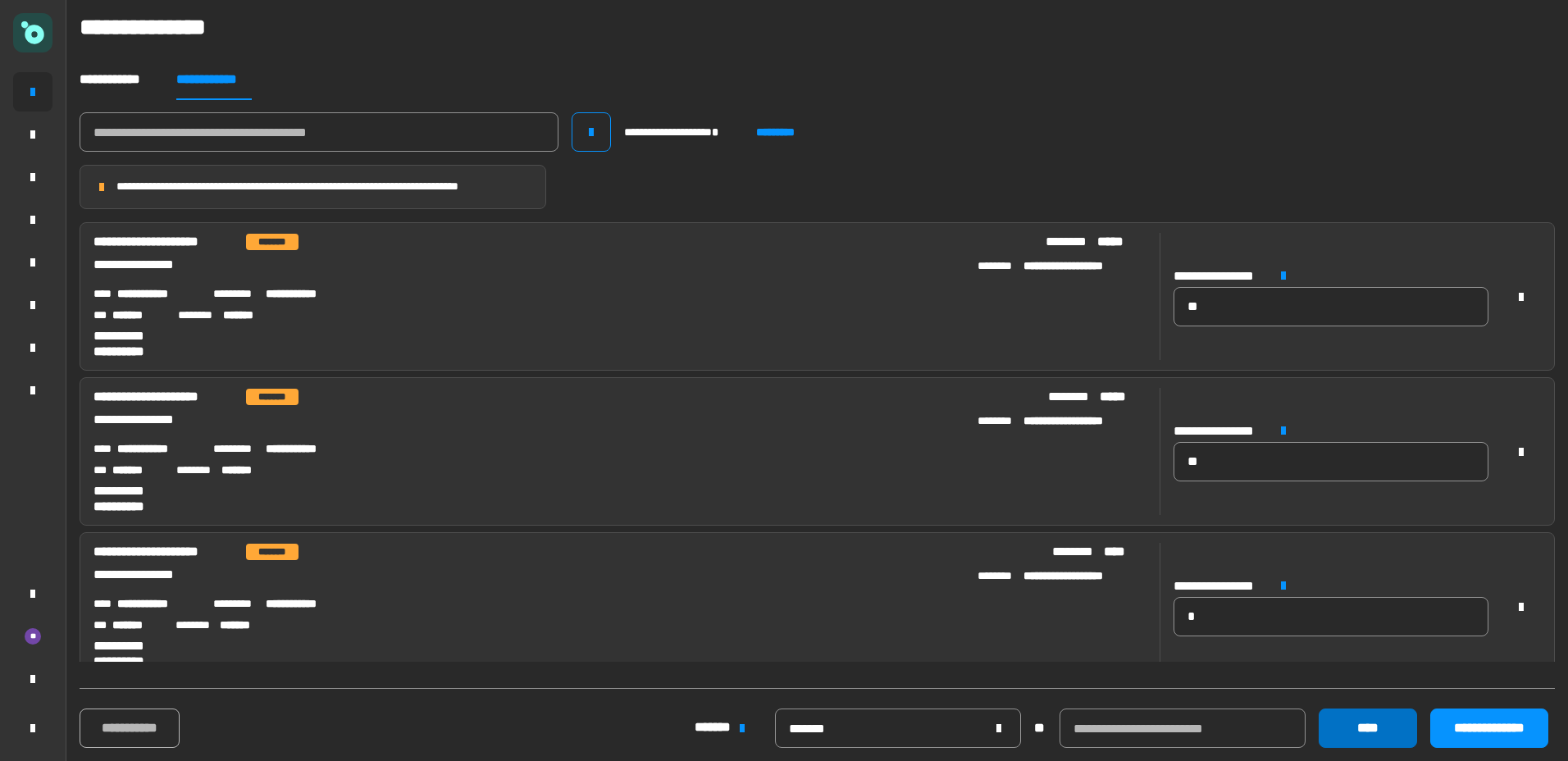 click on "****" 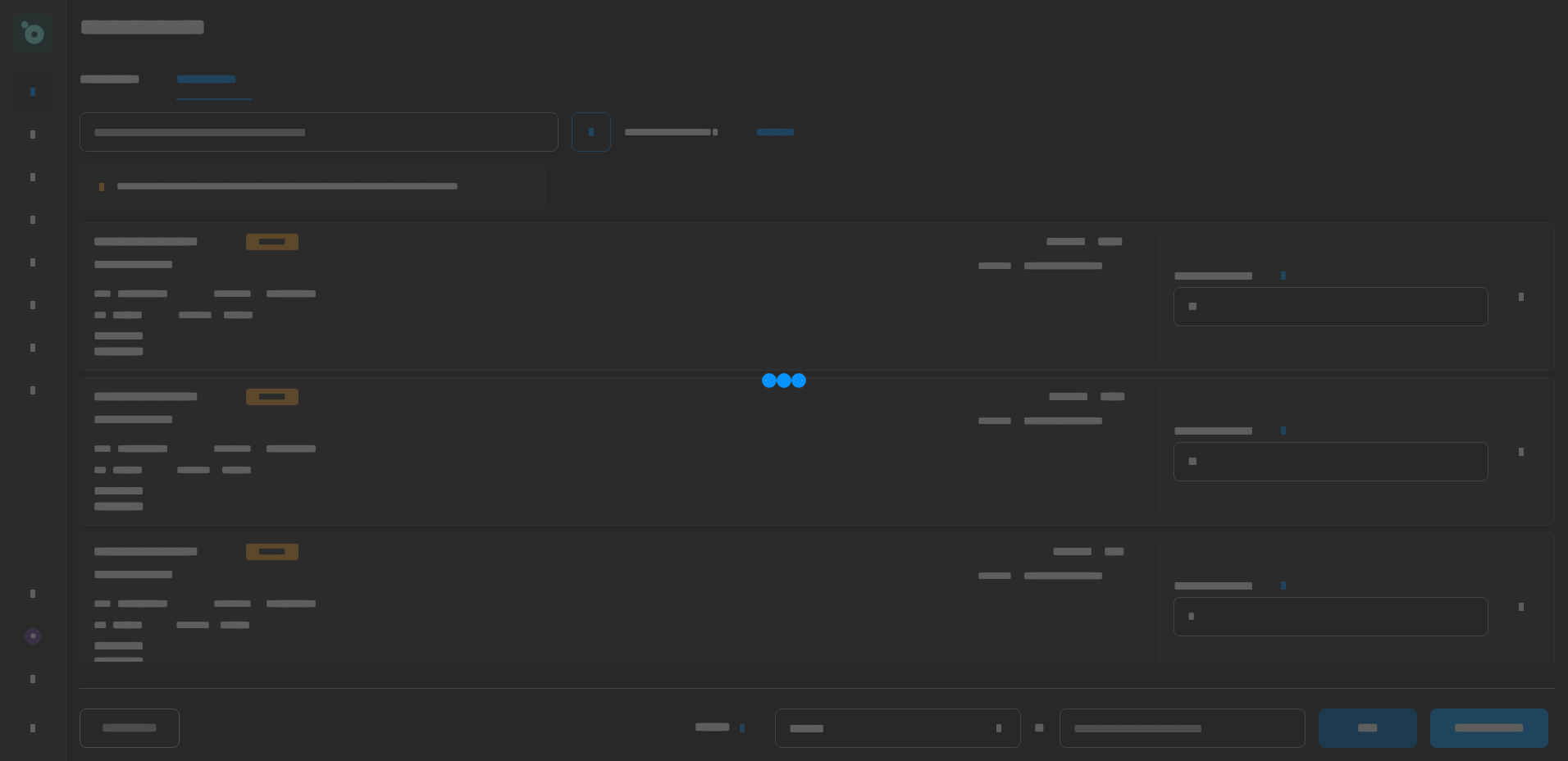 type 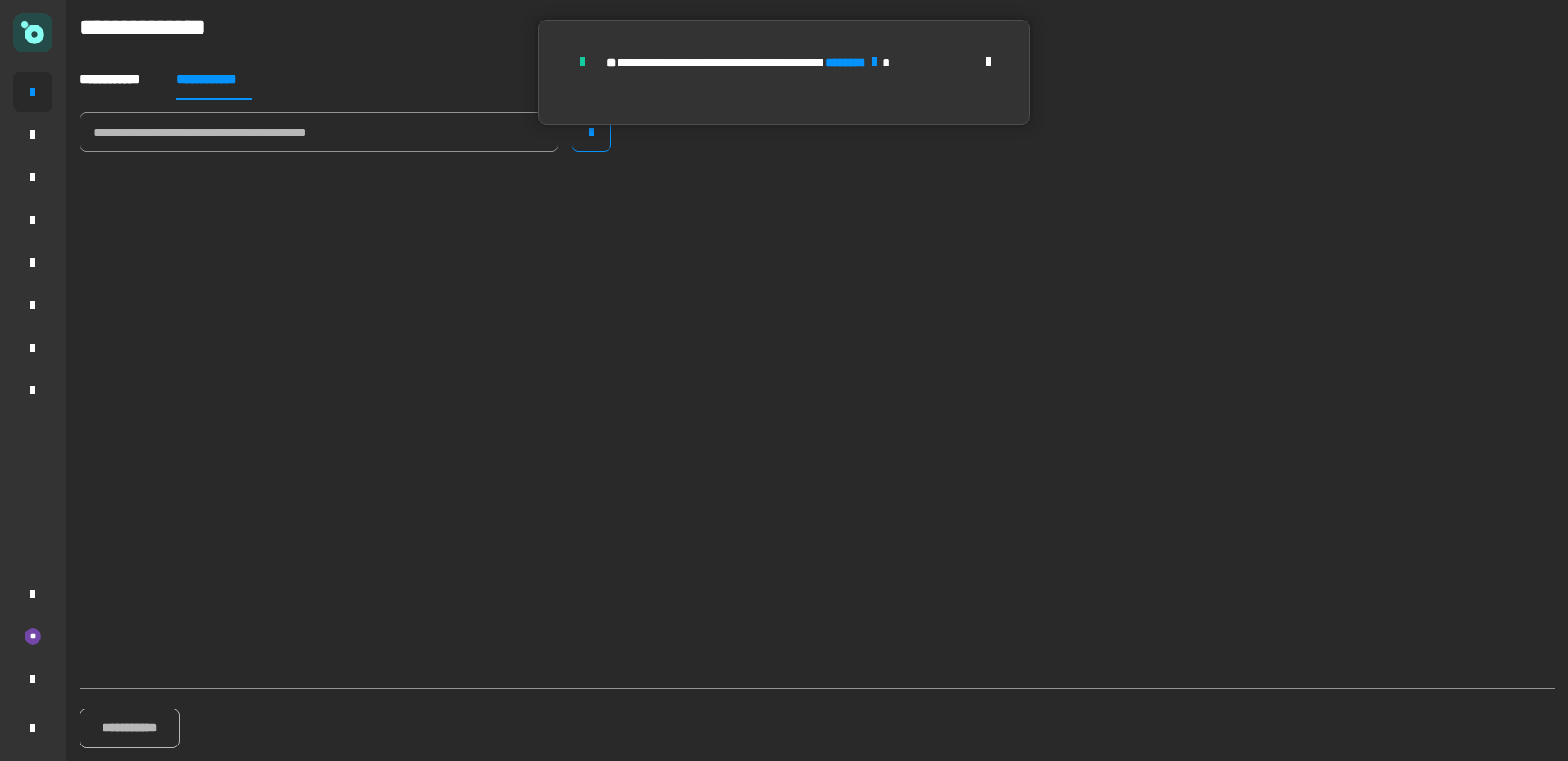 click on "**********" 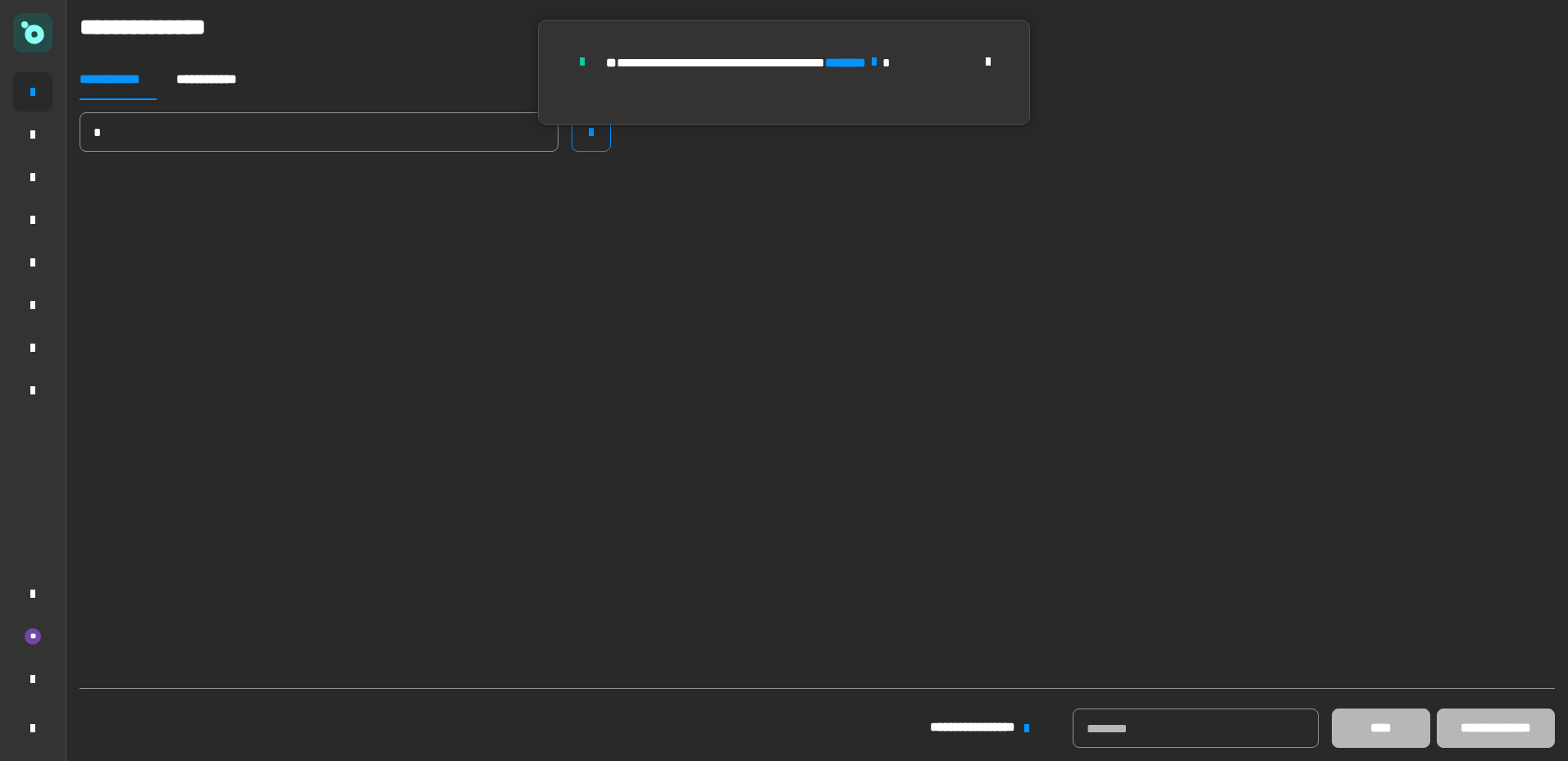 type on "*******" 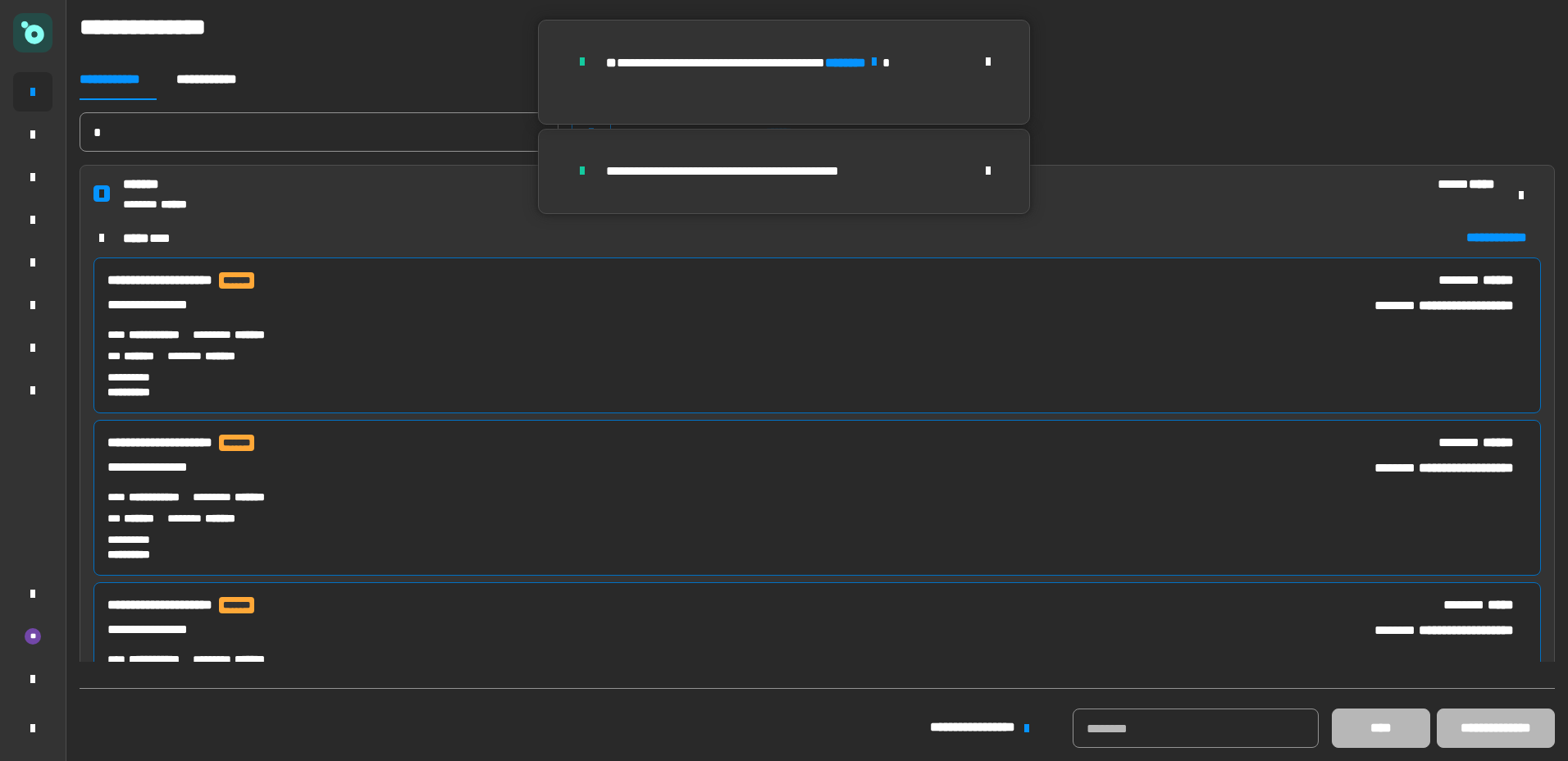 type 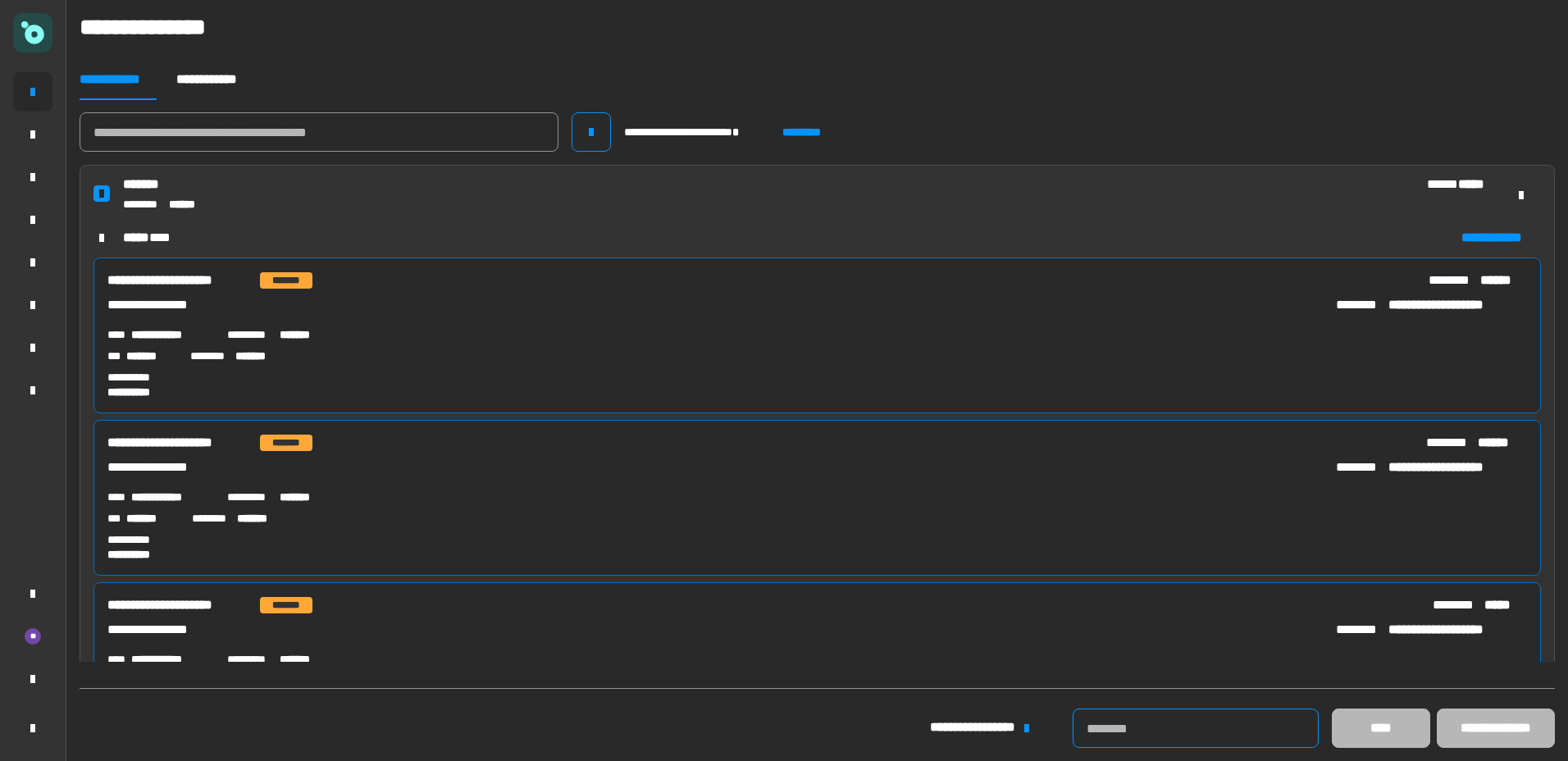 click 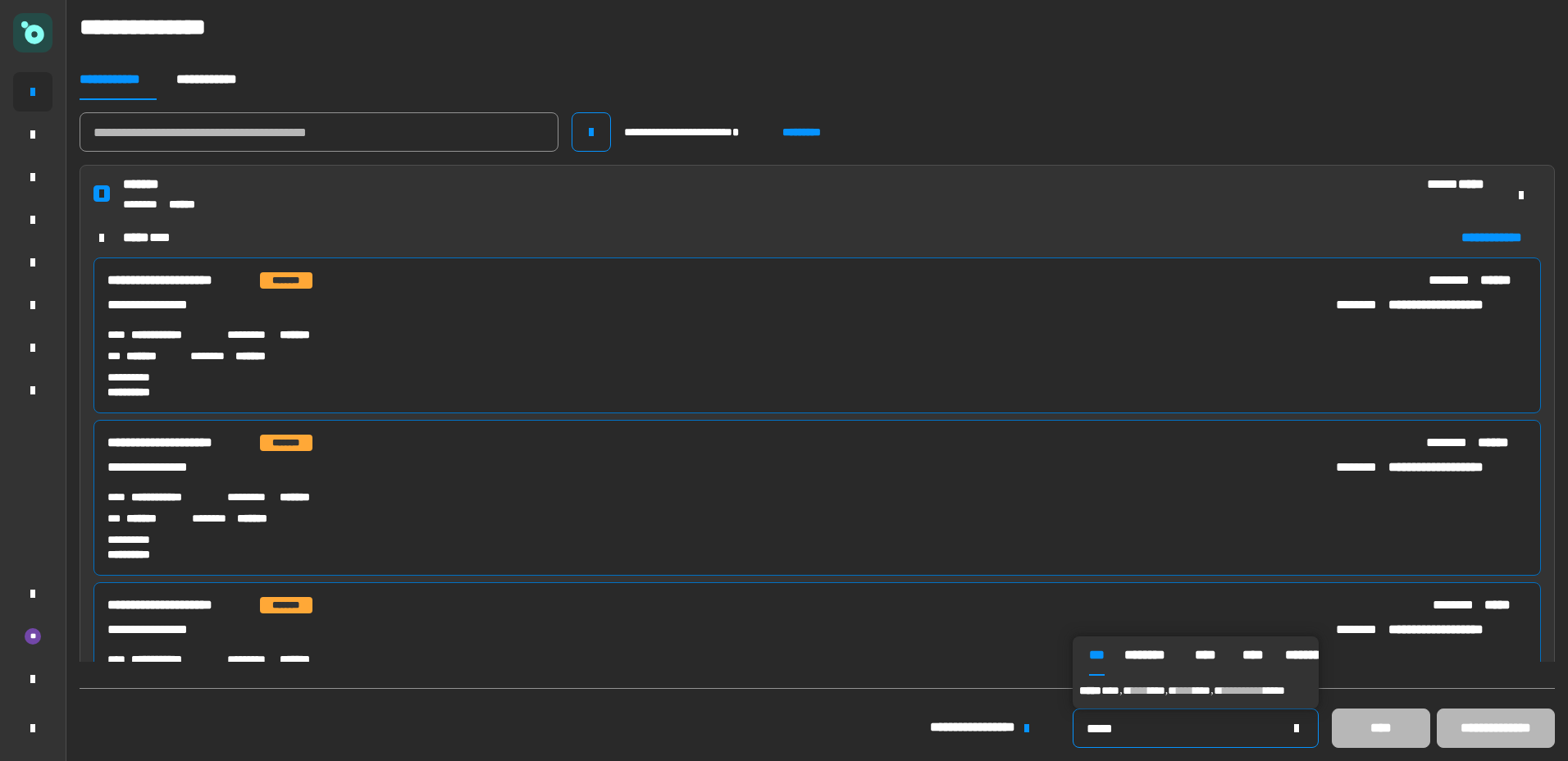 type on "*****" 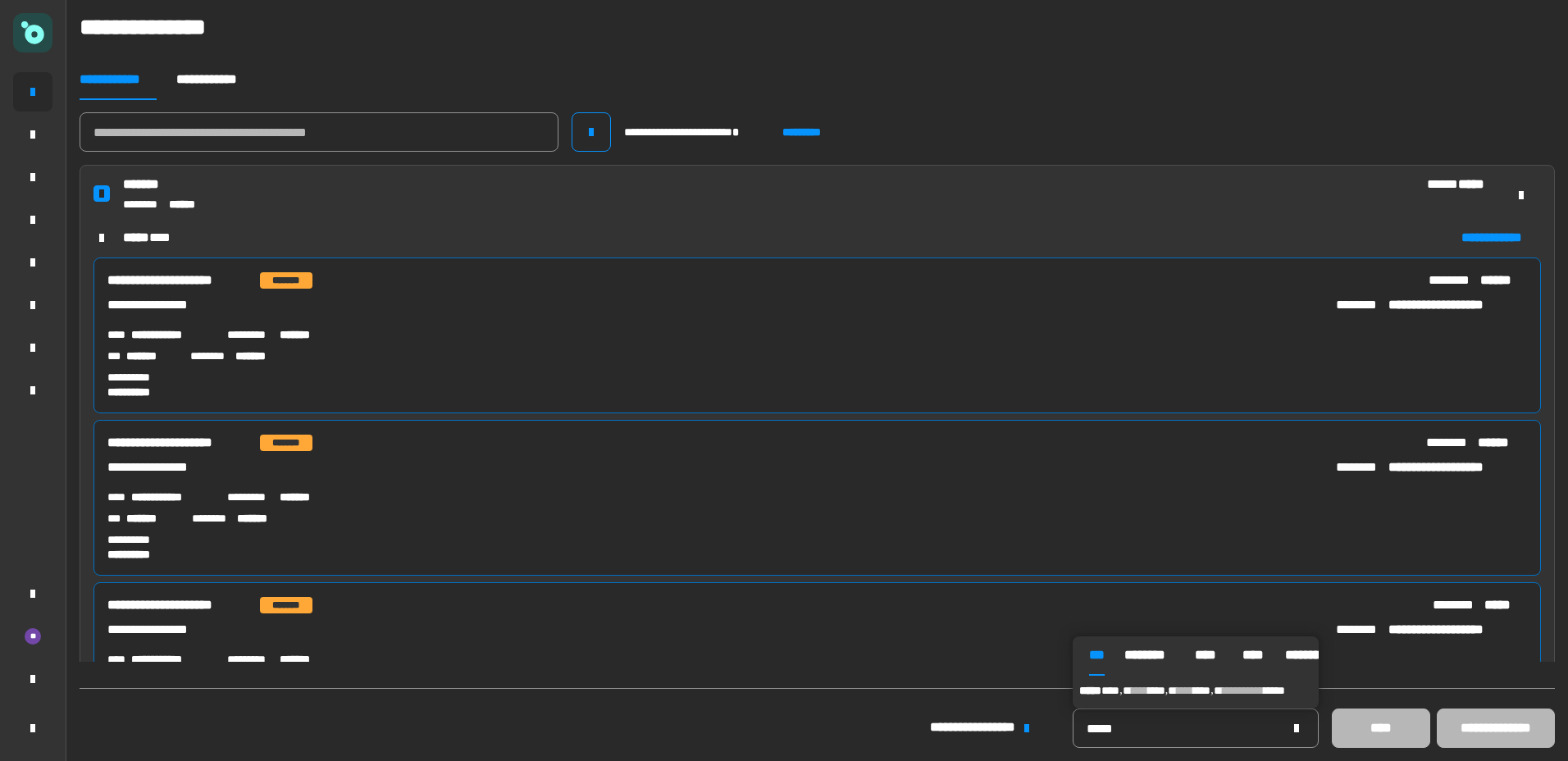 click on "****" at bounding box center (1156, 690) 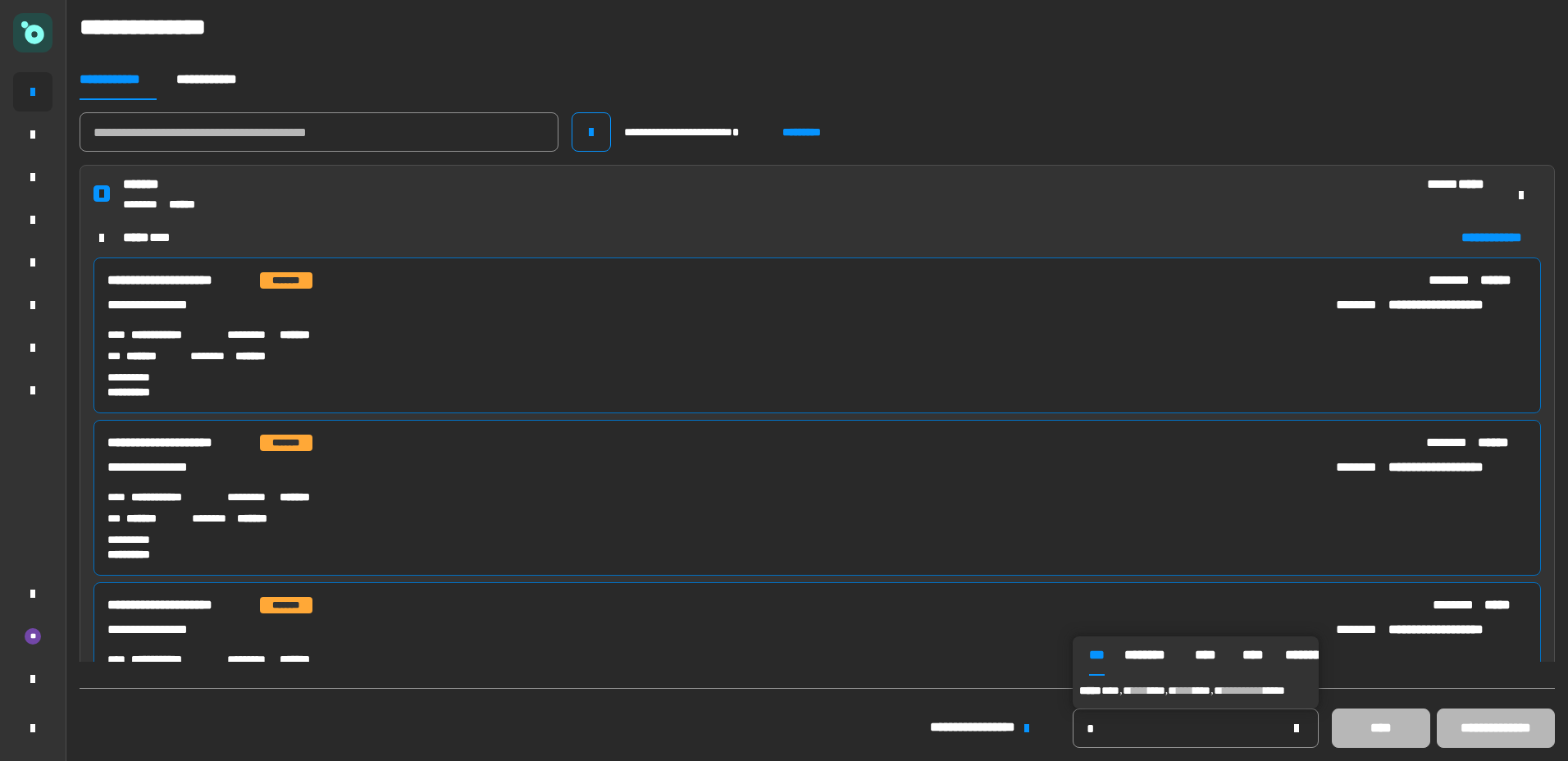 type on "*********" 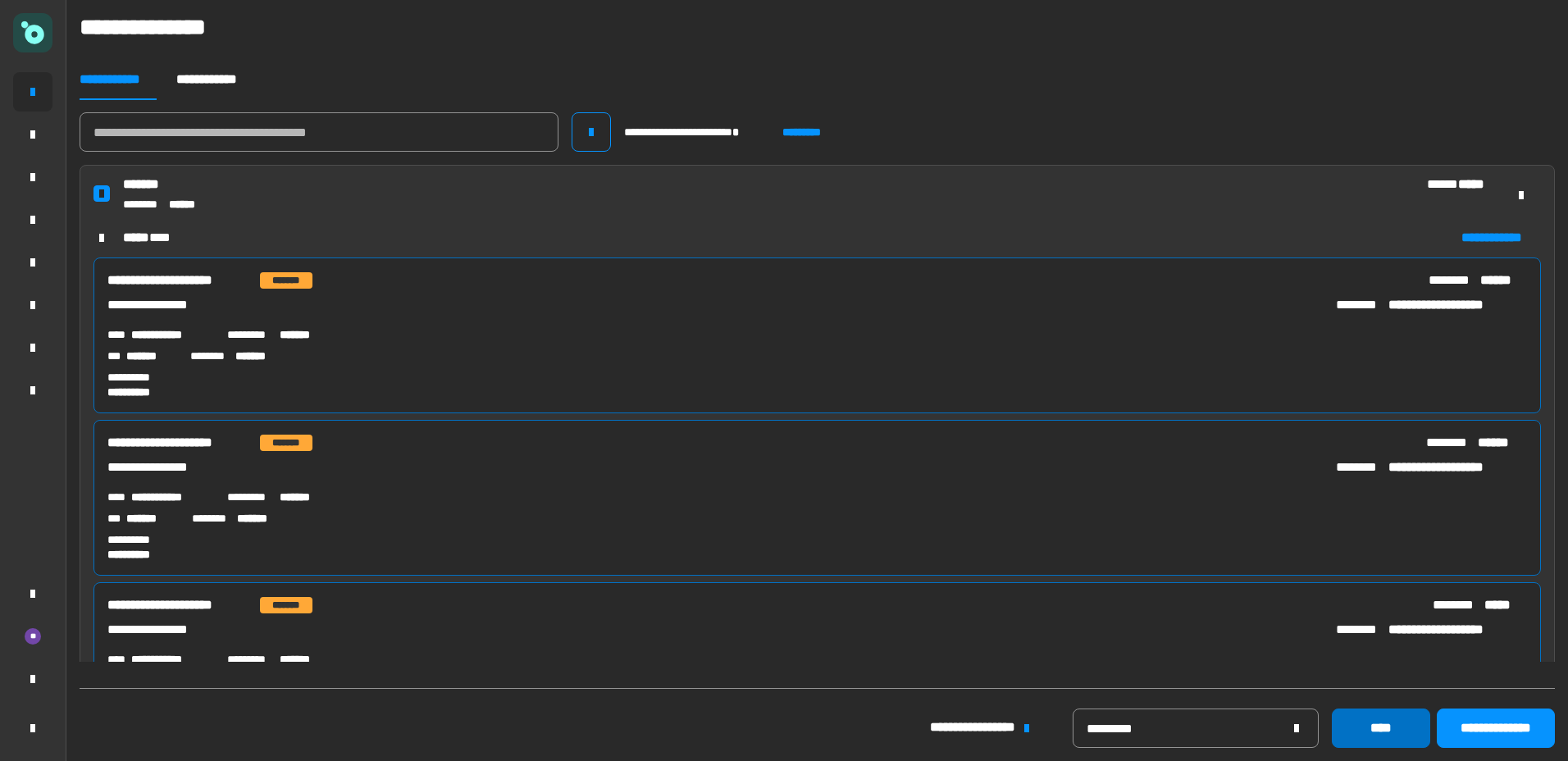 click on "****" 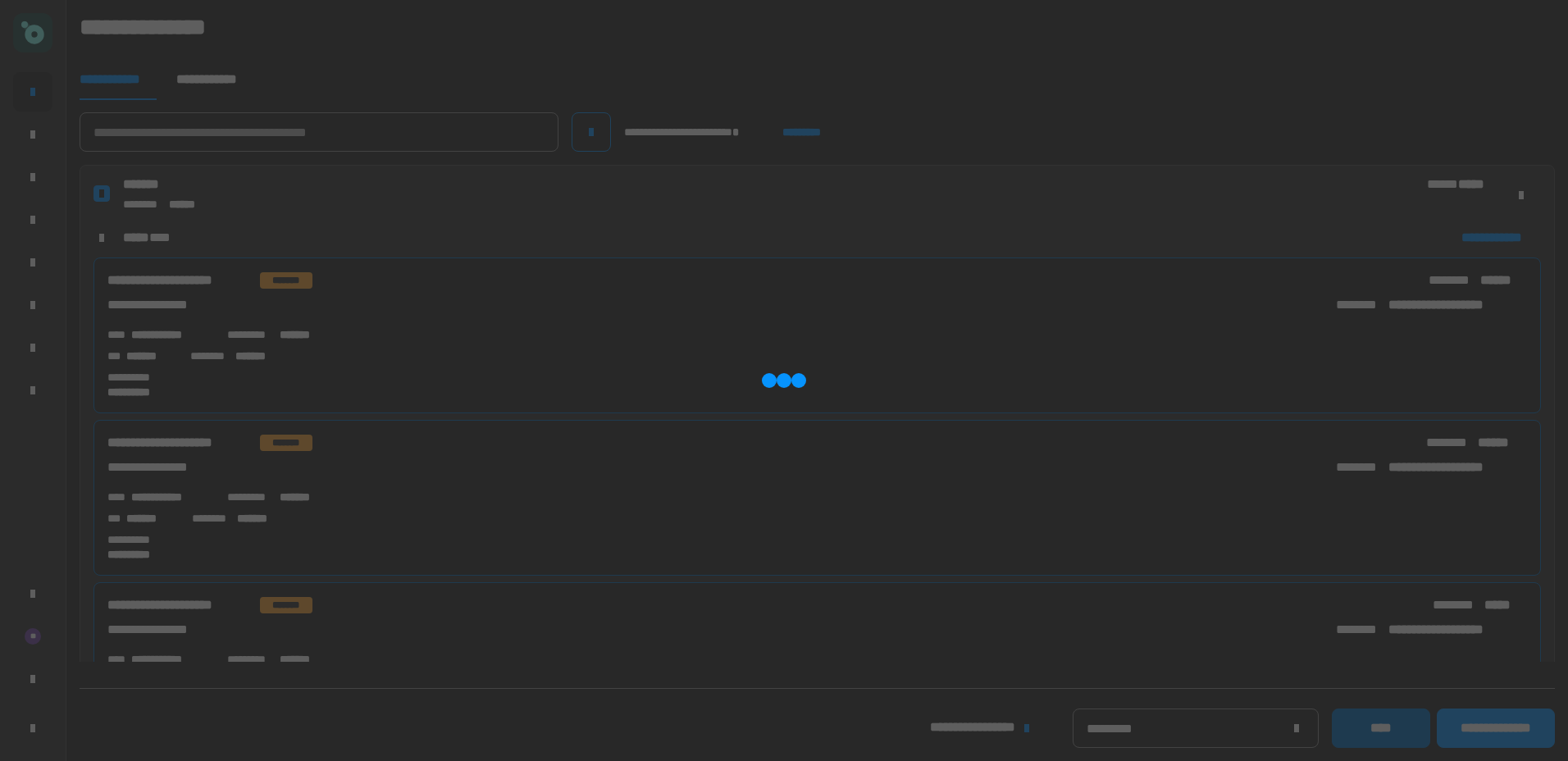 type 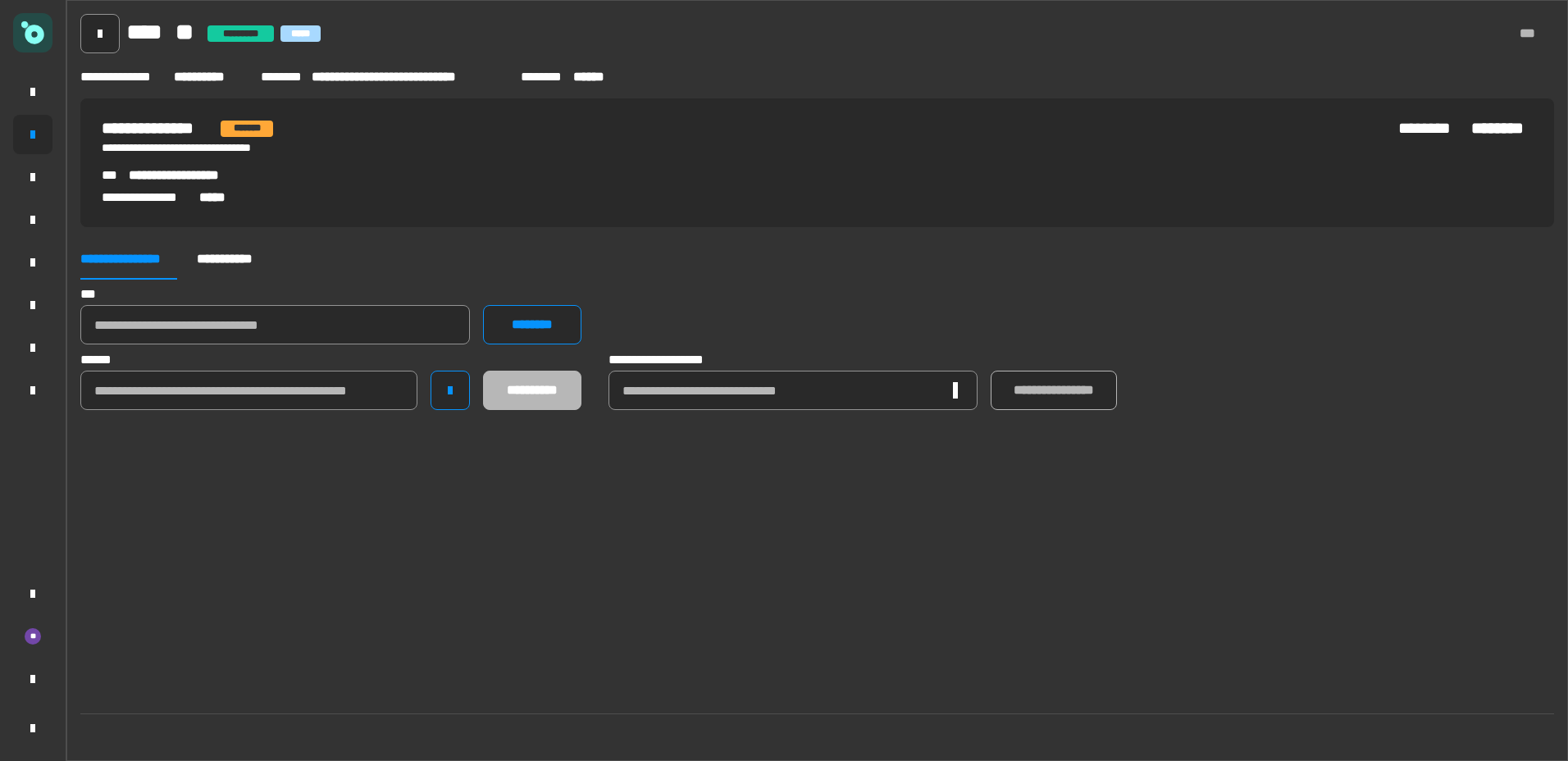 scroll, scrollTop: 0, scrollLeft: 0, axis: both 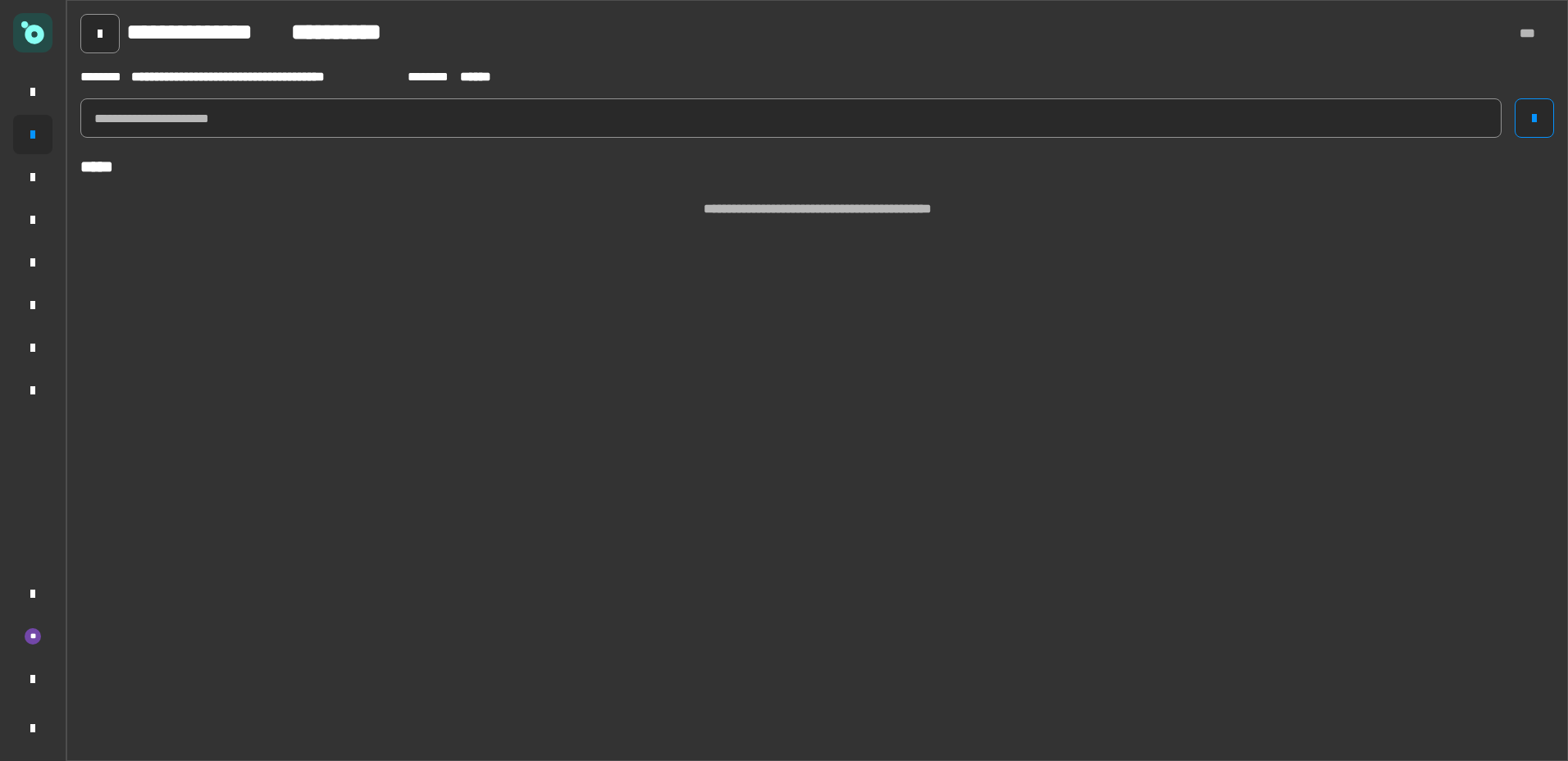 click 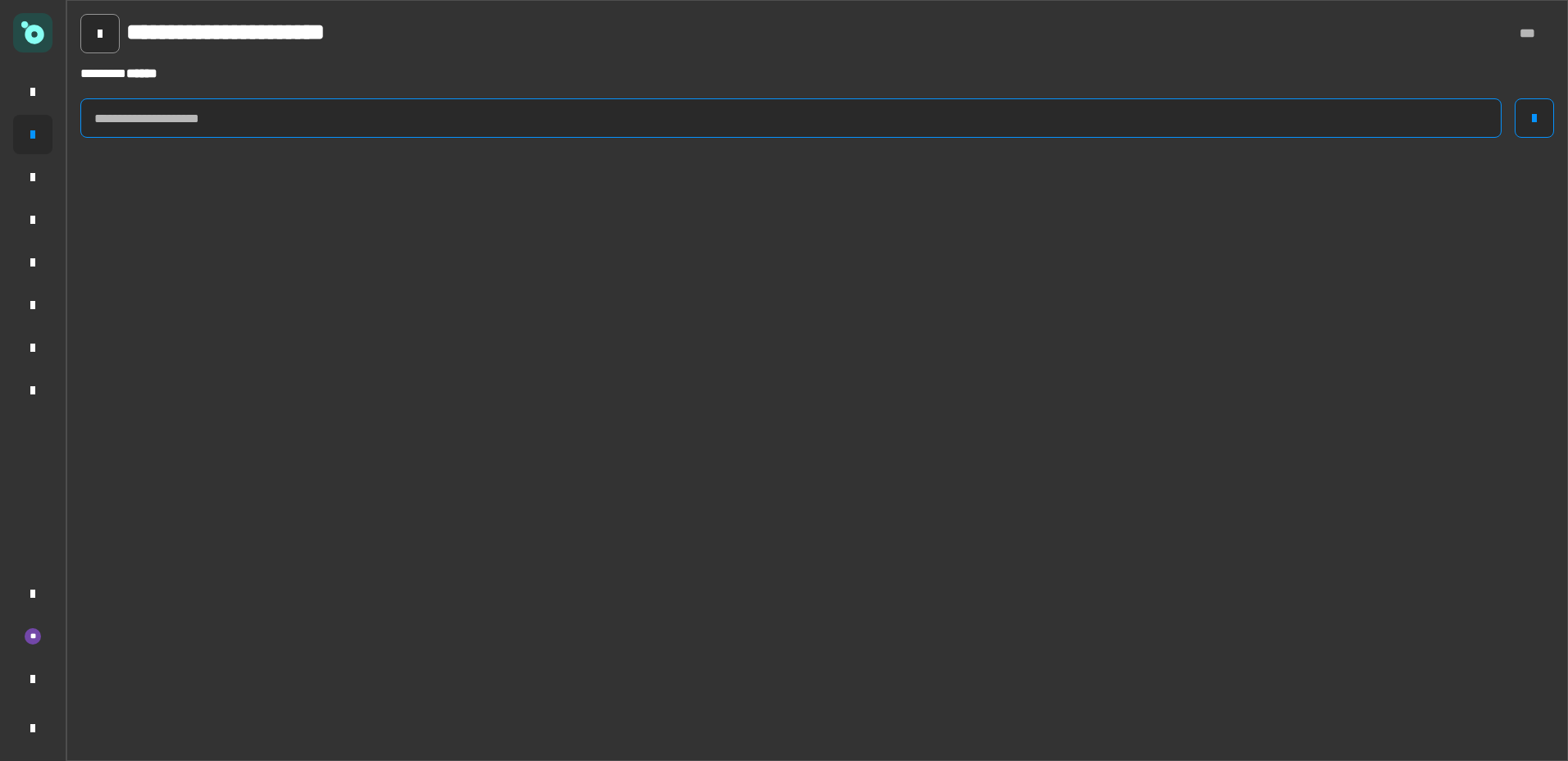 click 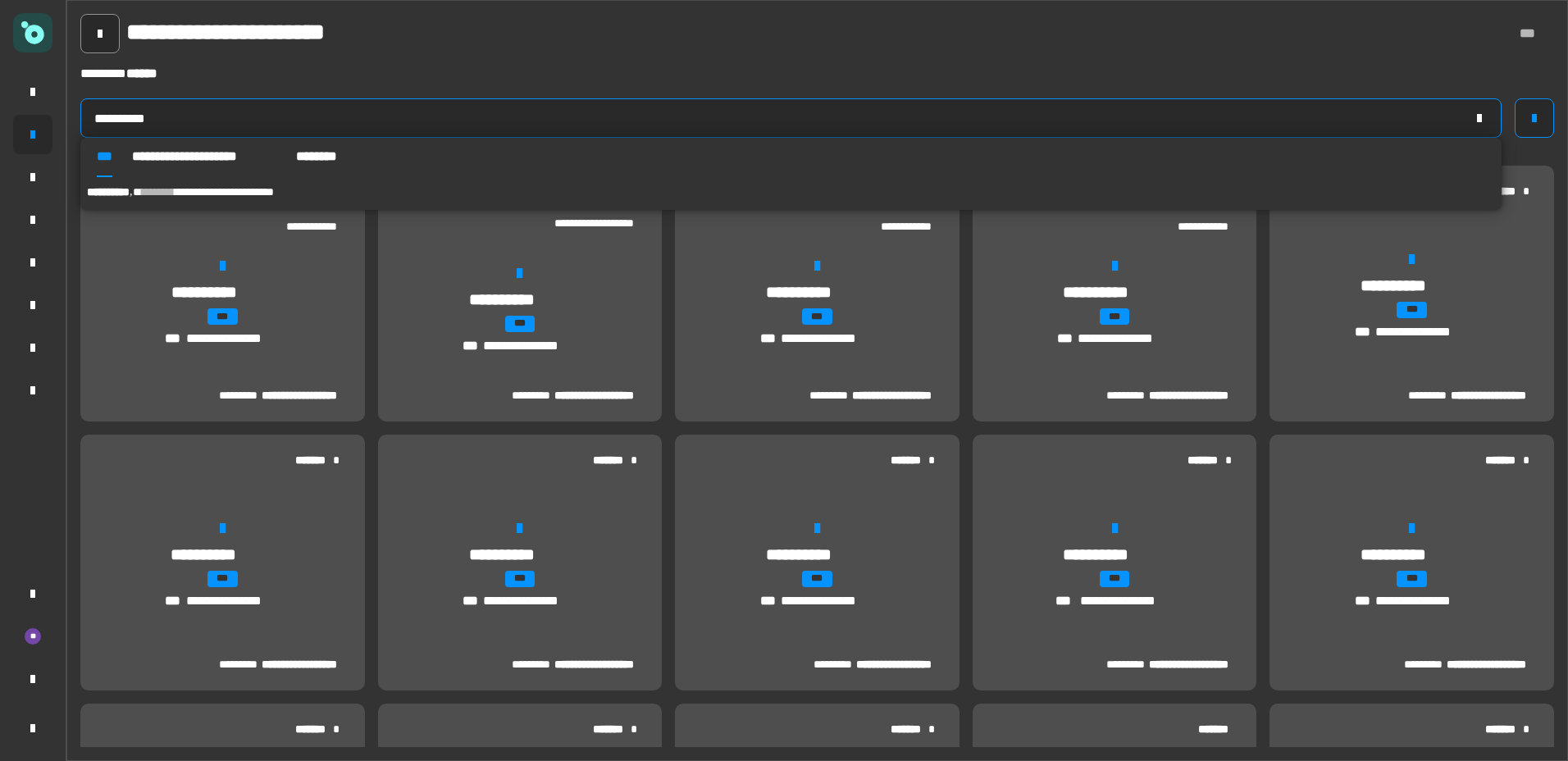 type on "**********" 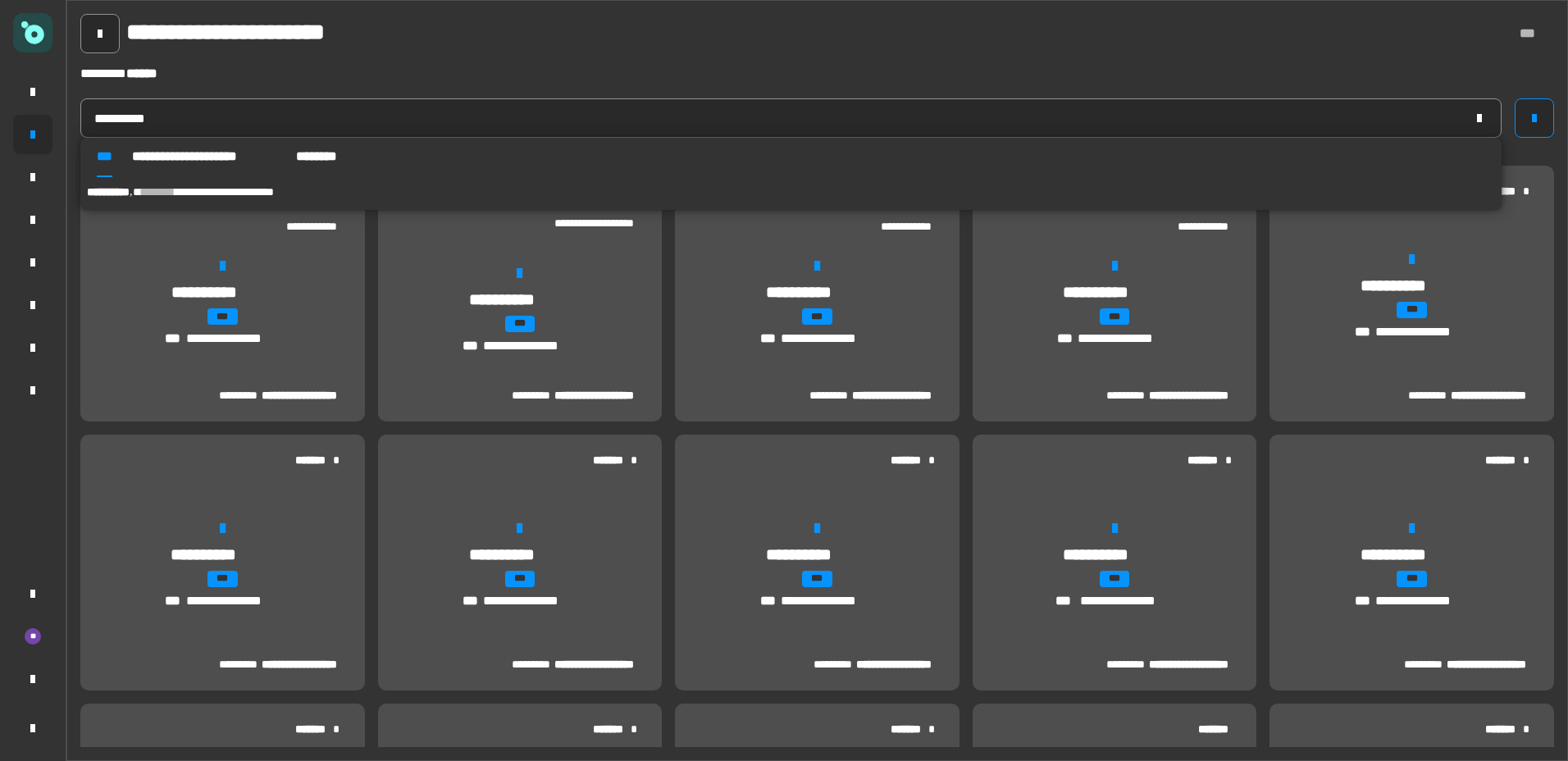 click on "**********" at bounding box center (224, 192) 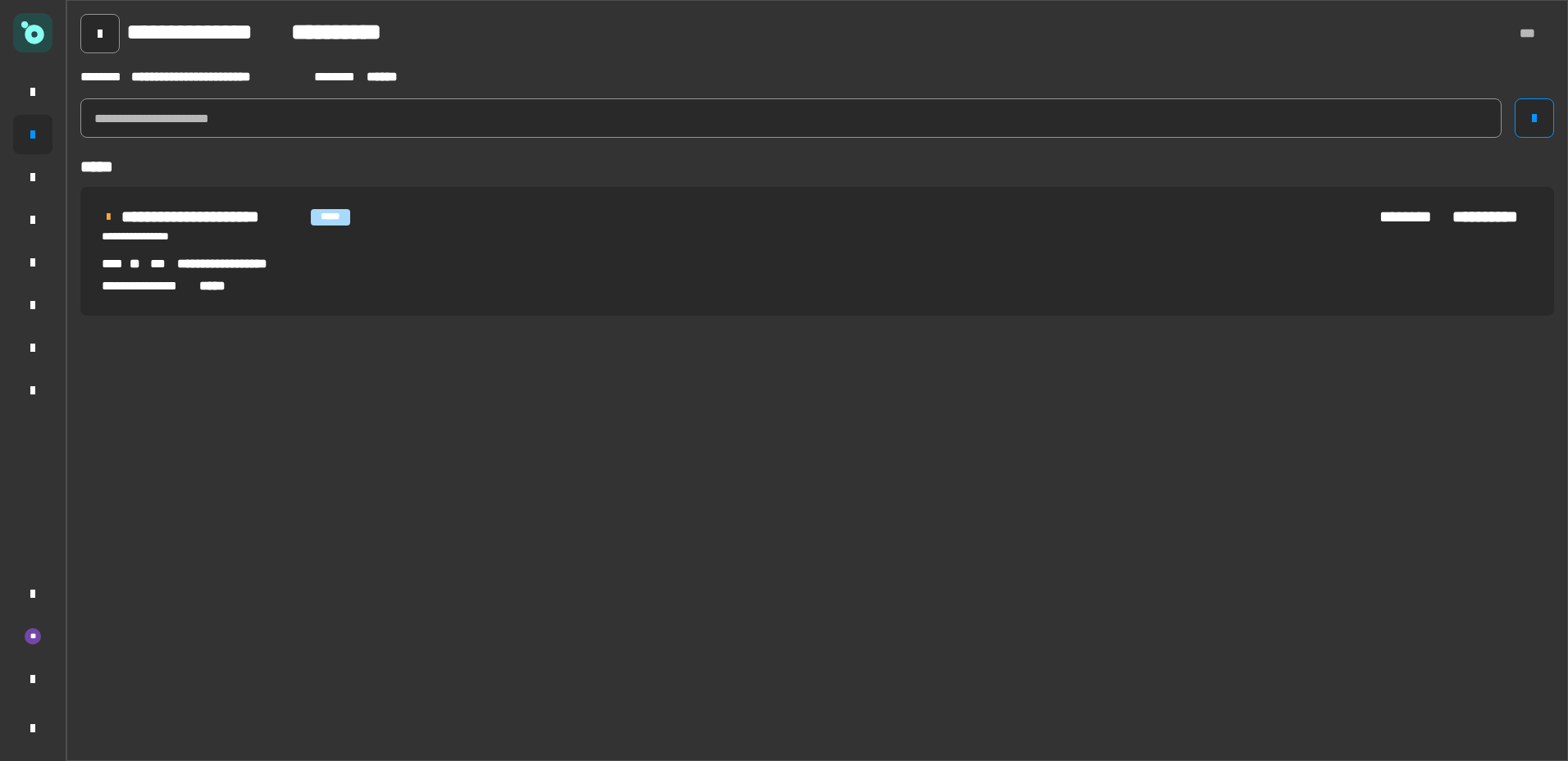 click on "*****" at bounding box center [219, 286] 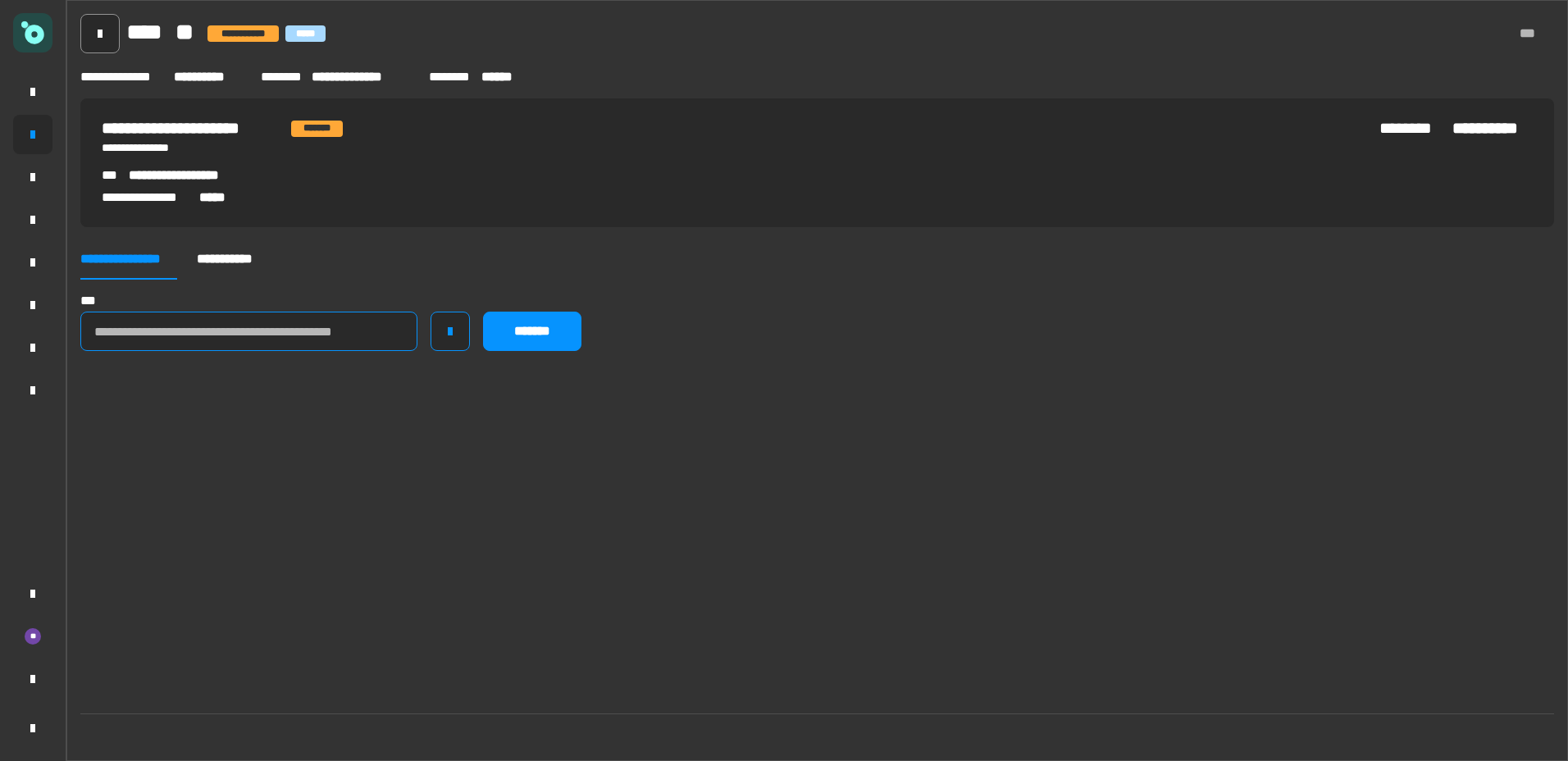 click 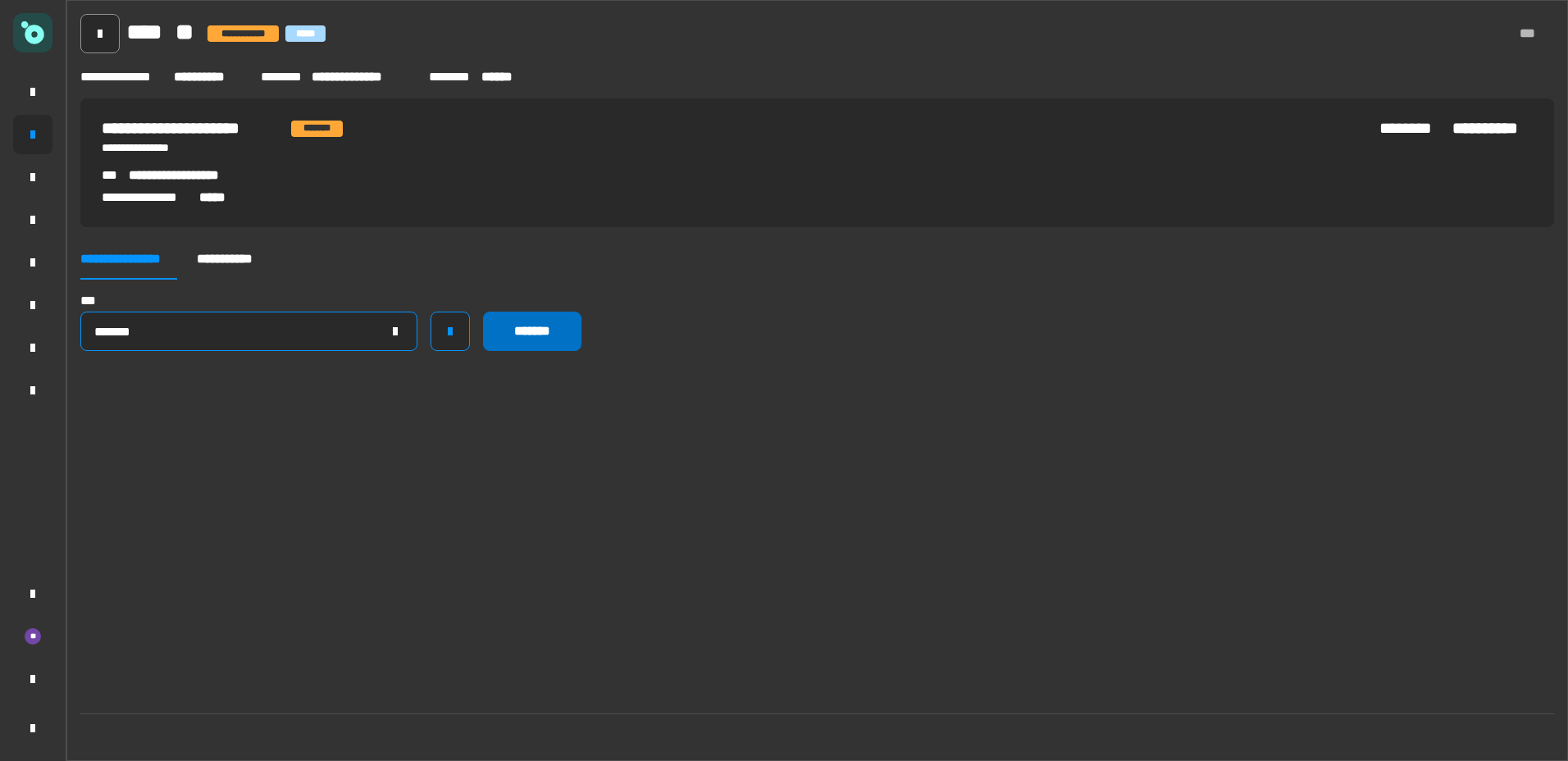 type on "*******" 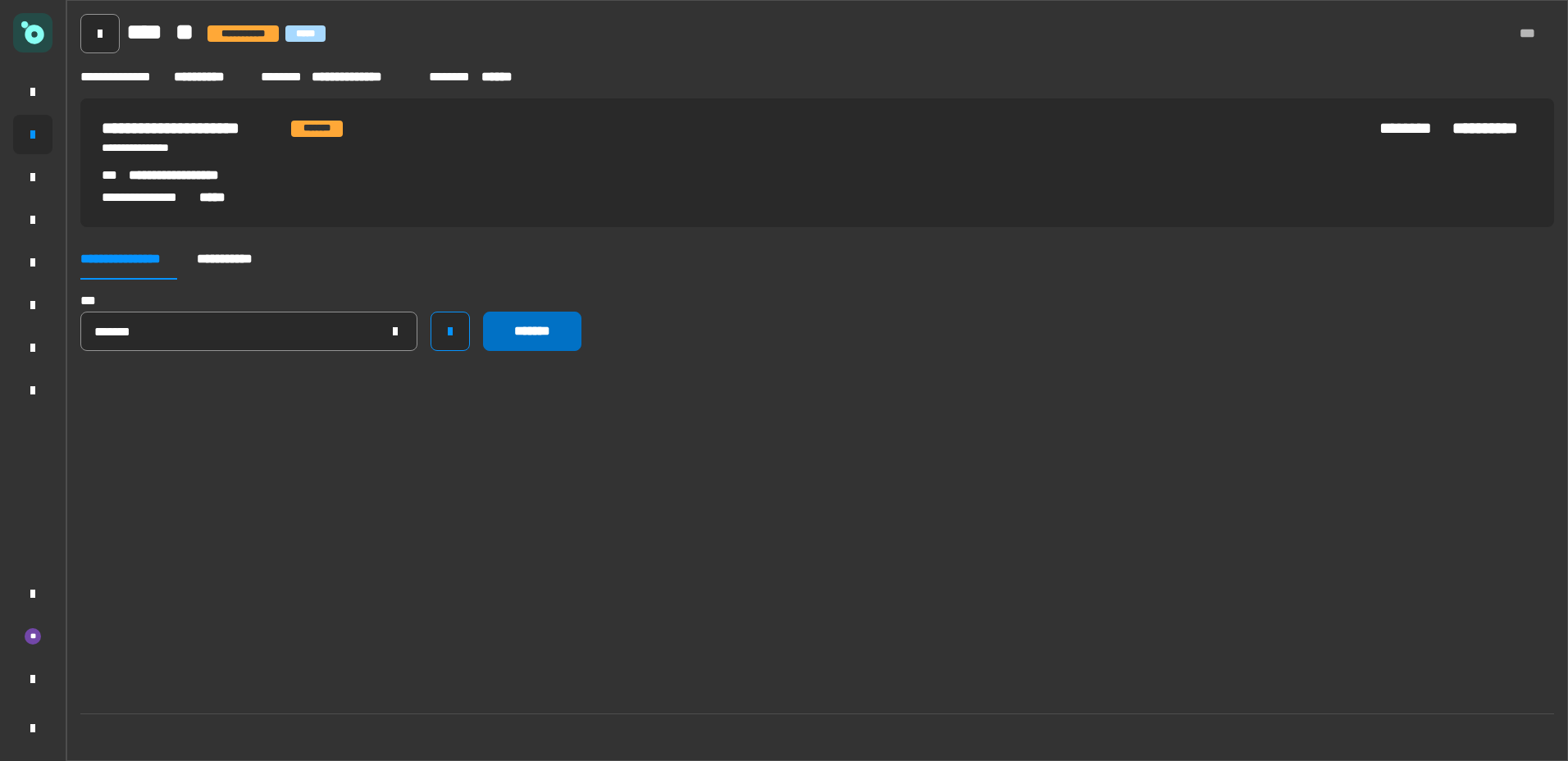 click on "*******" 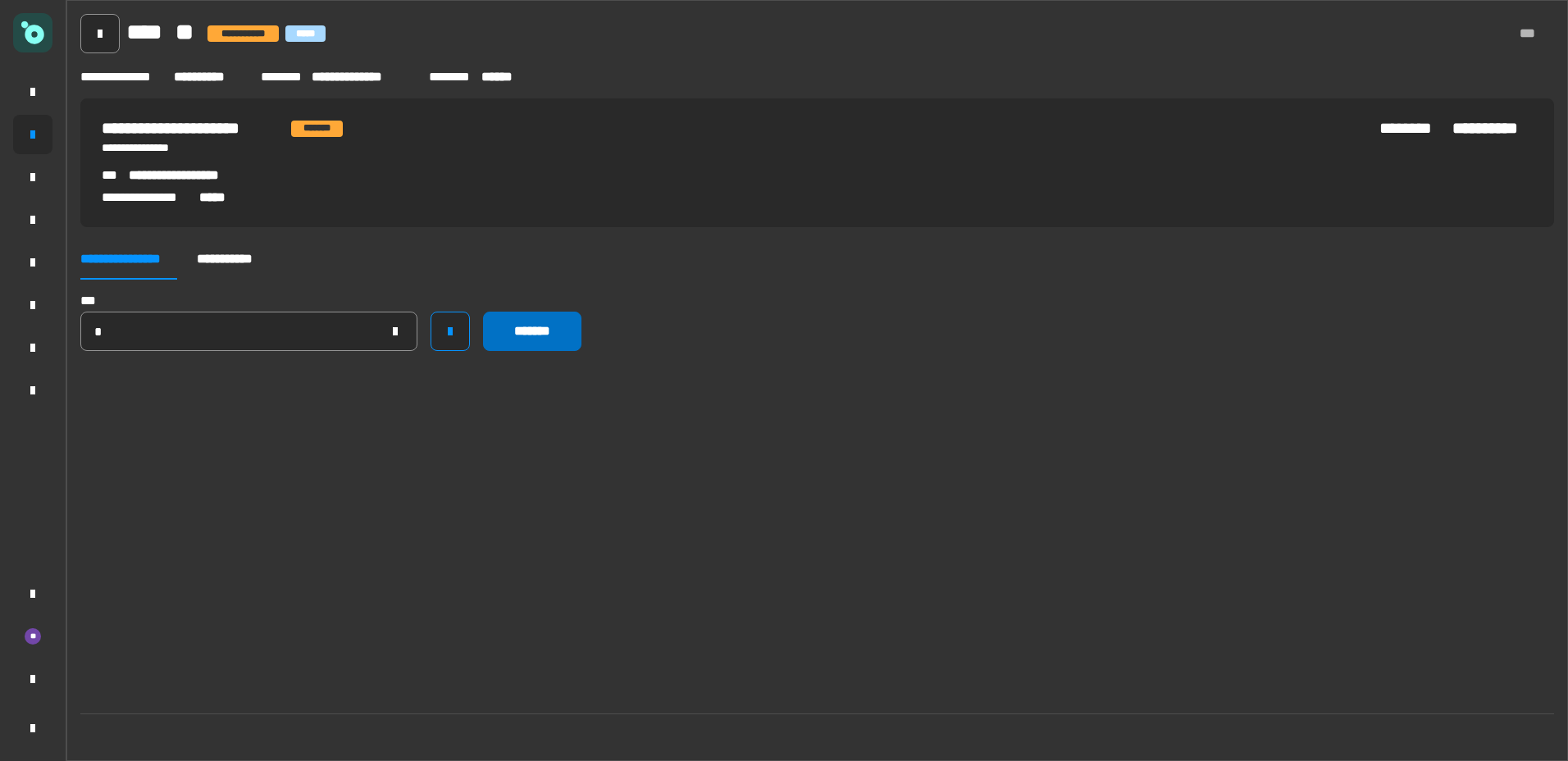 type 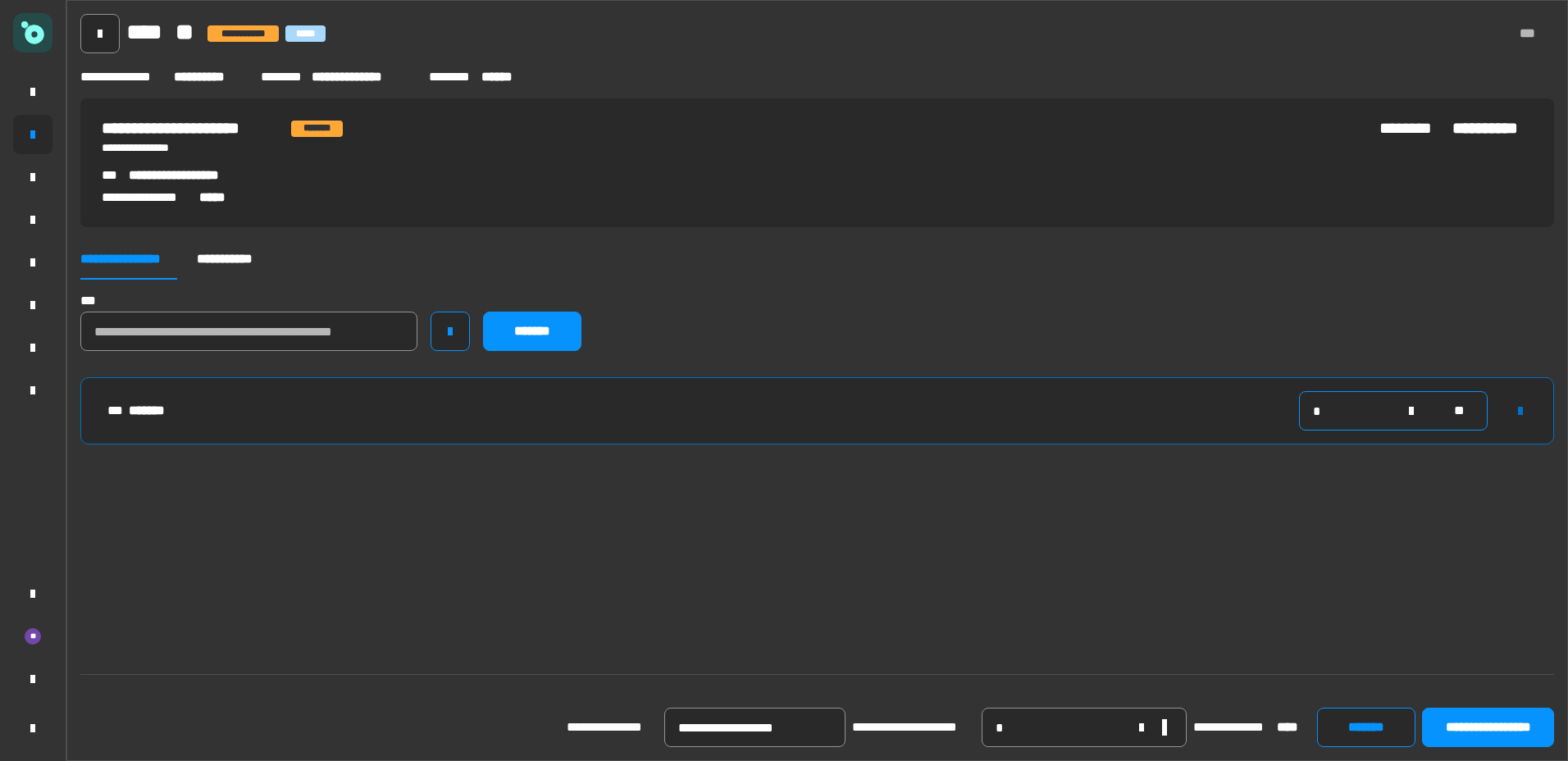 drag, startPoint x: 1334, startPoint y: 408, endPoint x: 1271, endPoint y: 412, distance: 63.12686 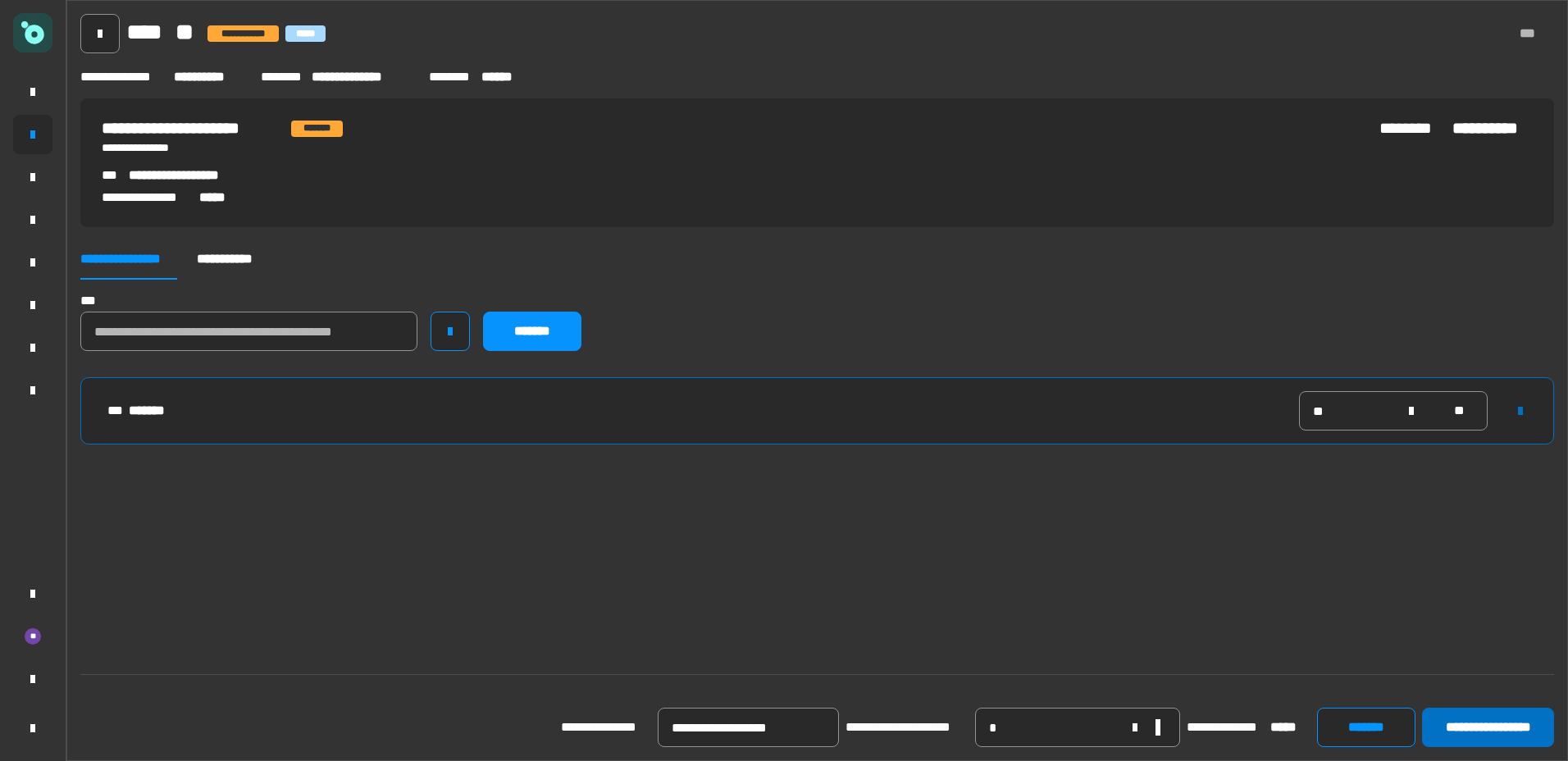 click on "**********" 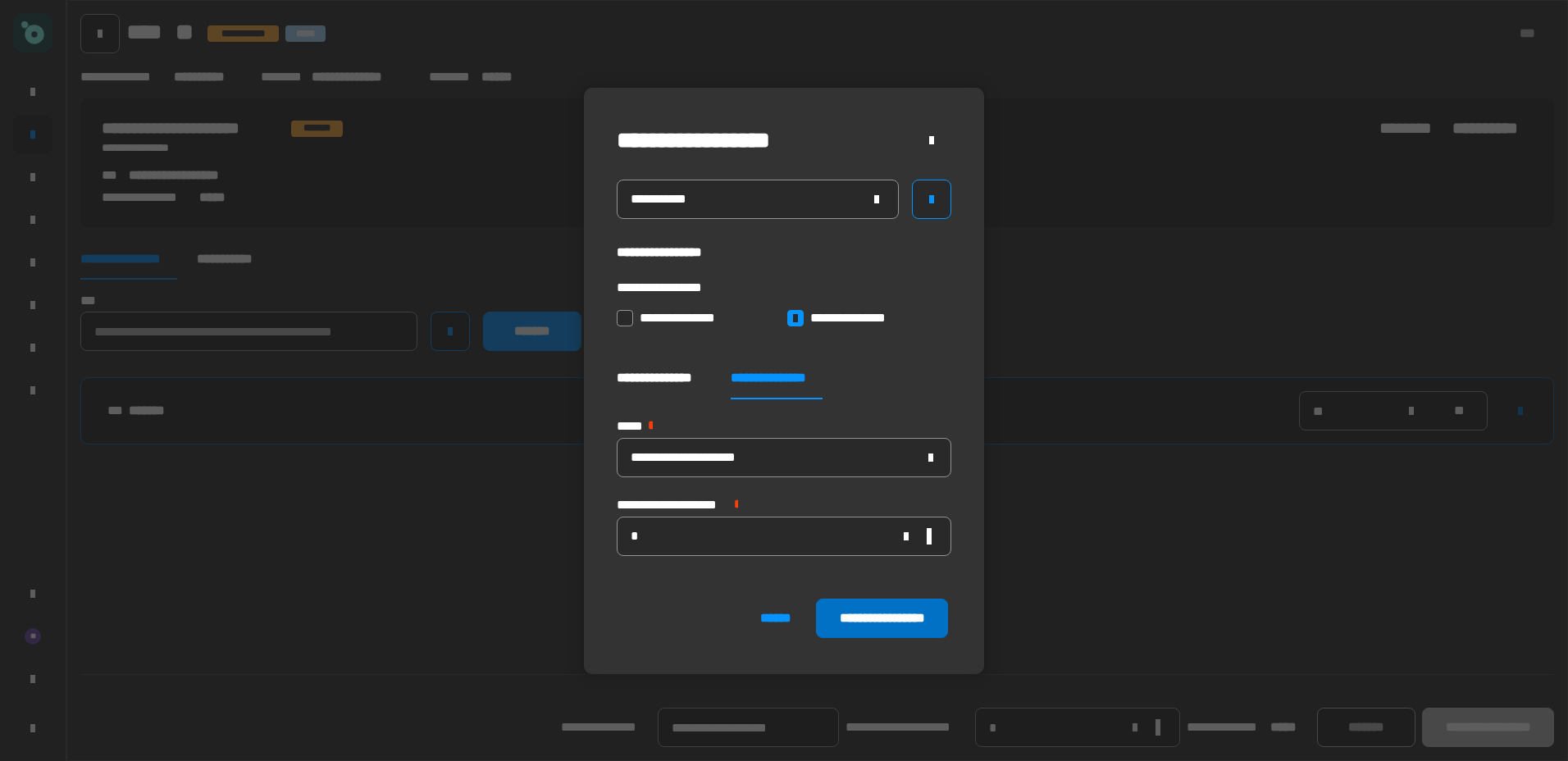 click on "**********" 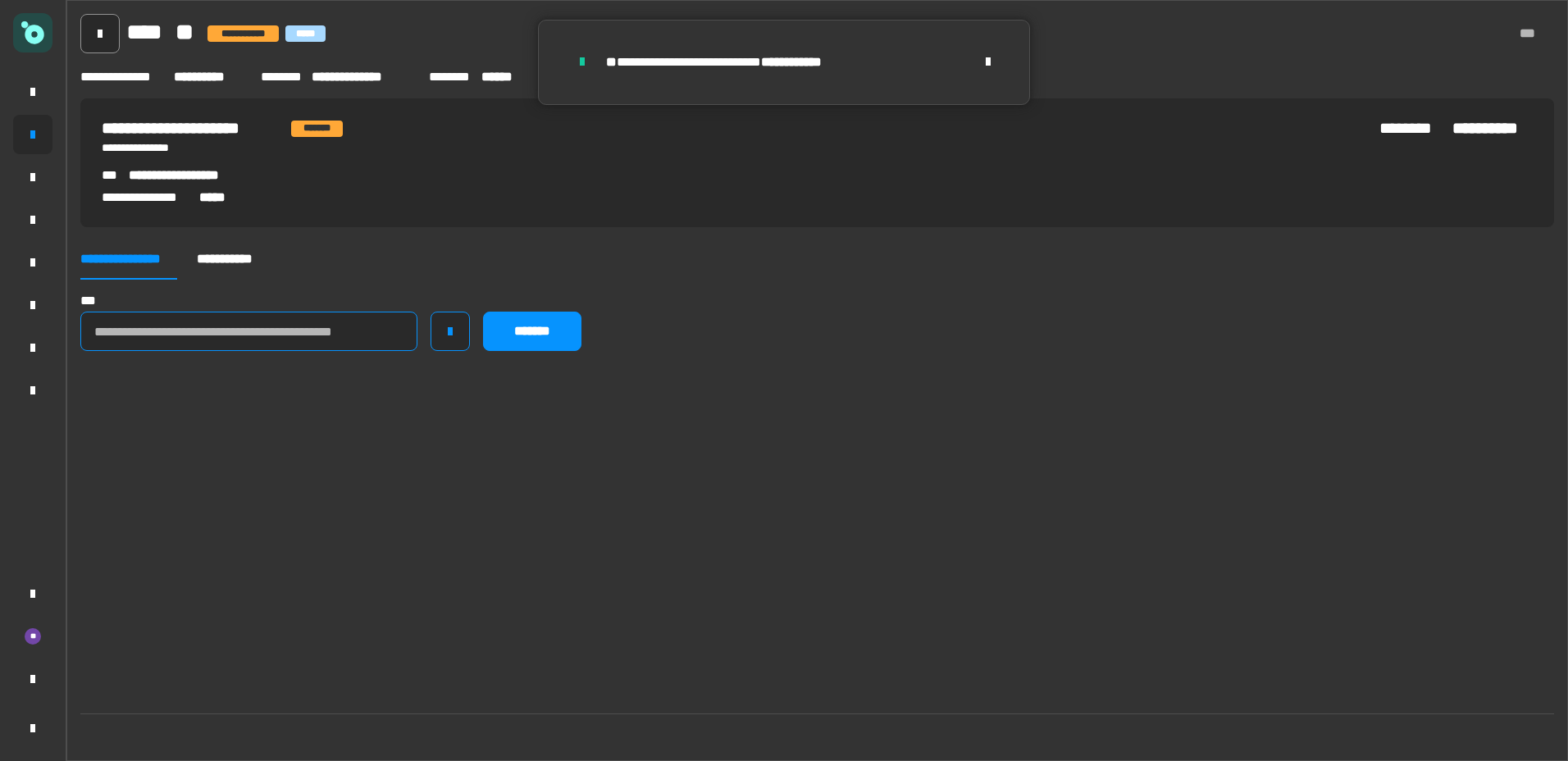 click 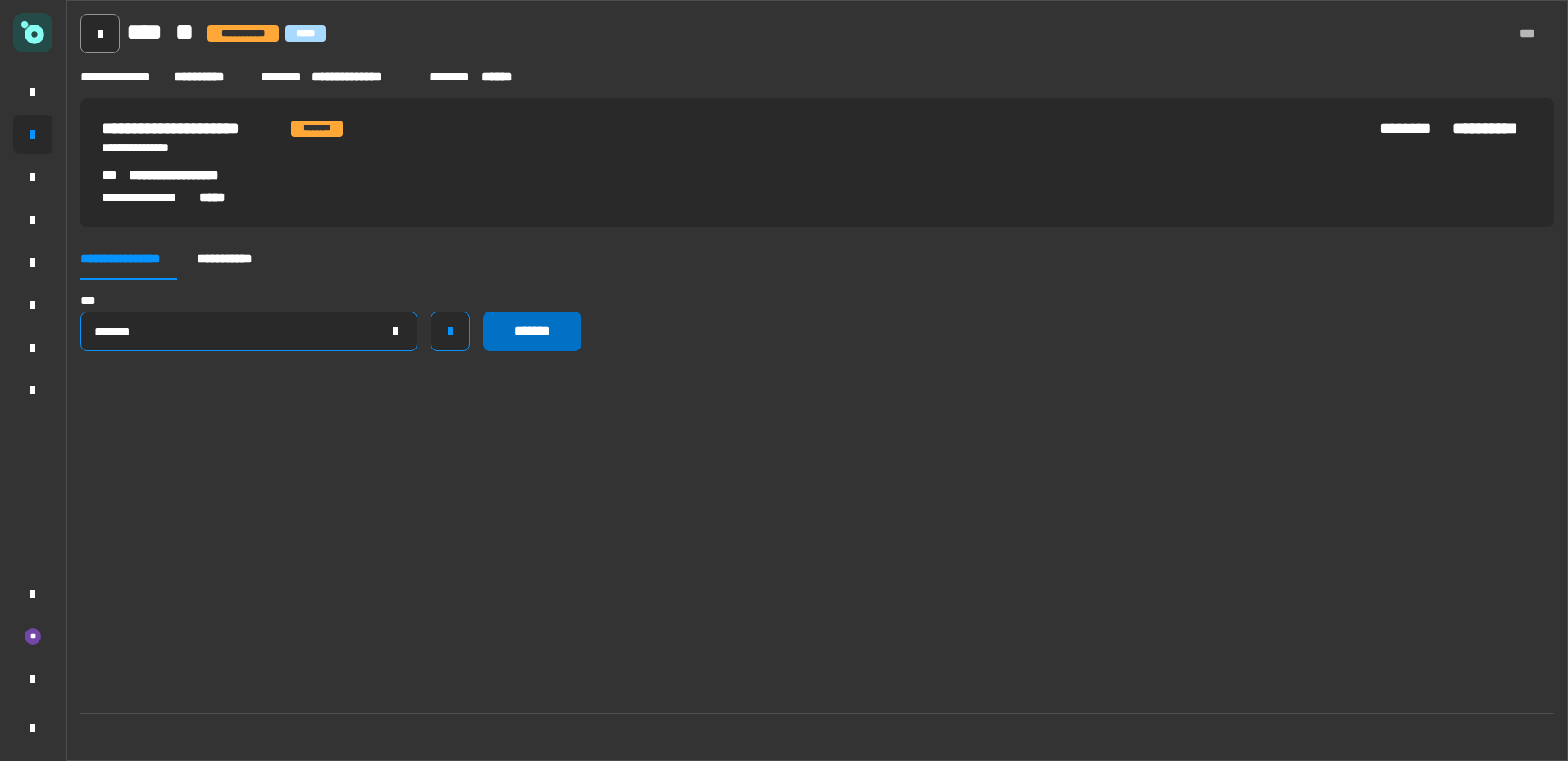 type on "*******" 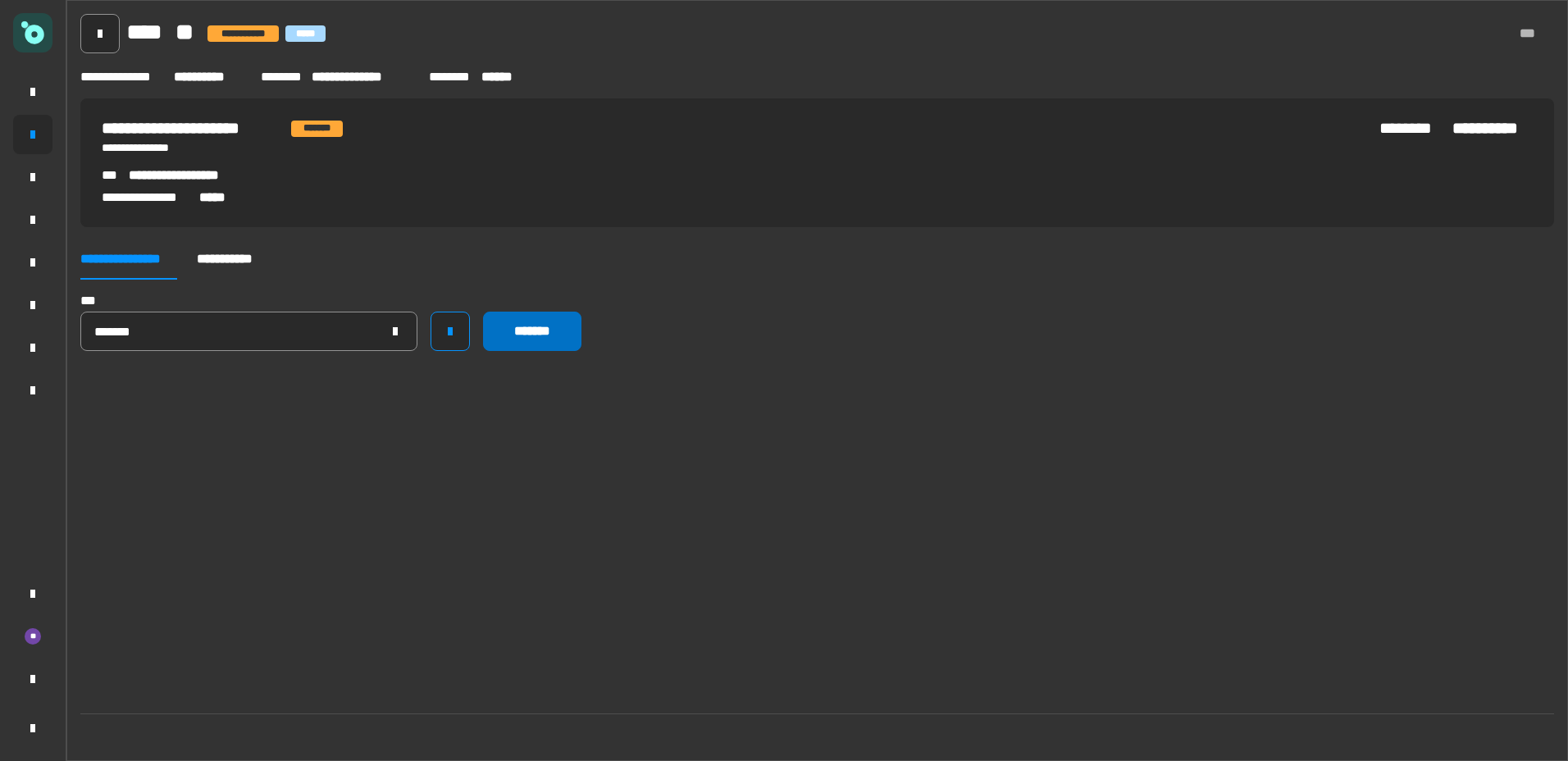 click on "*******" 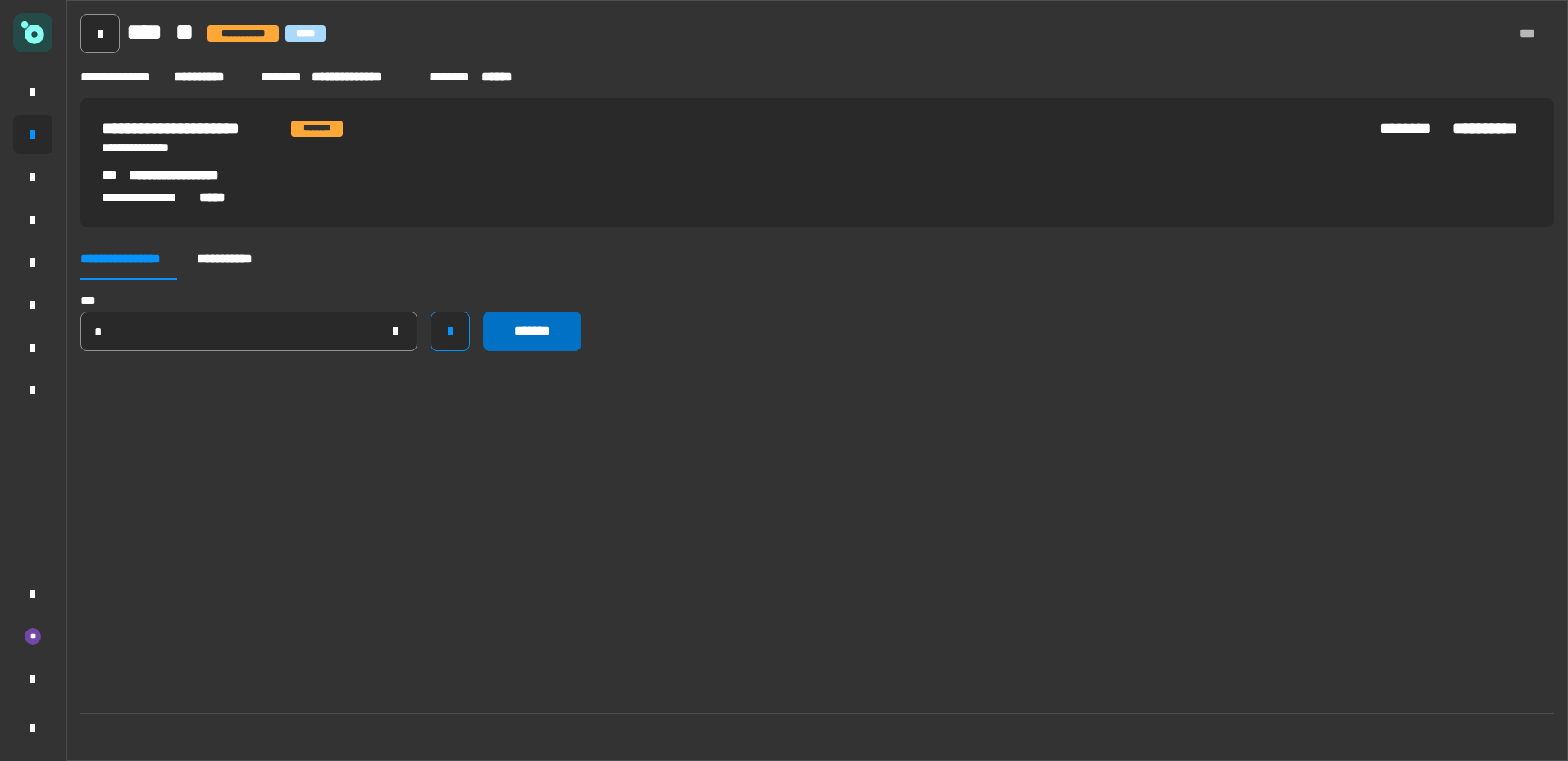 type 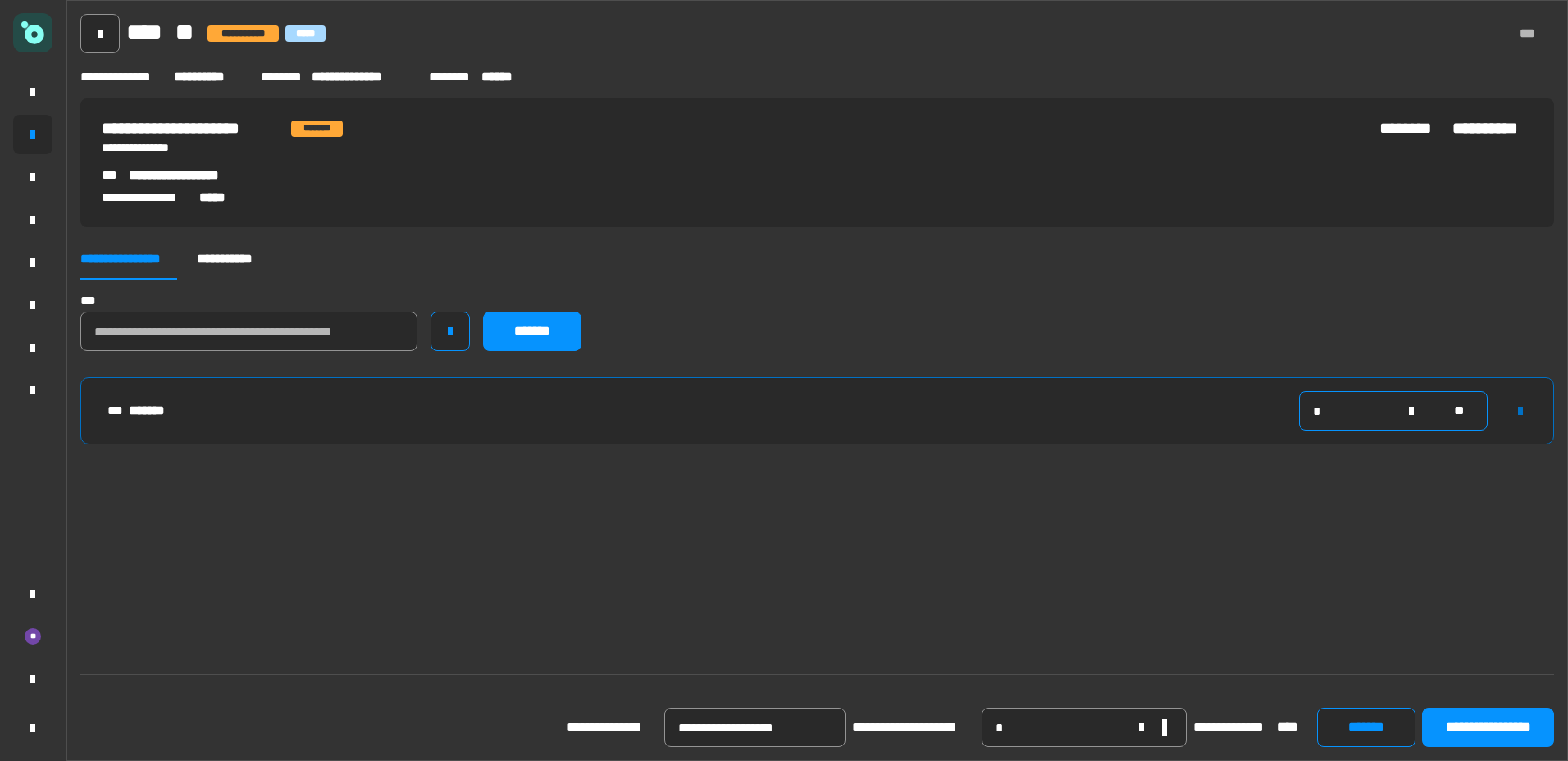 click on "*" 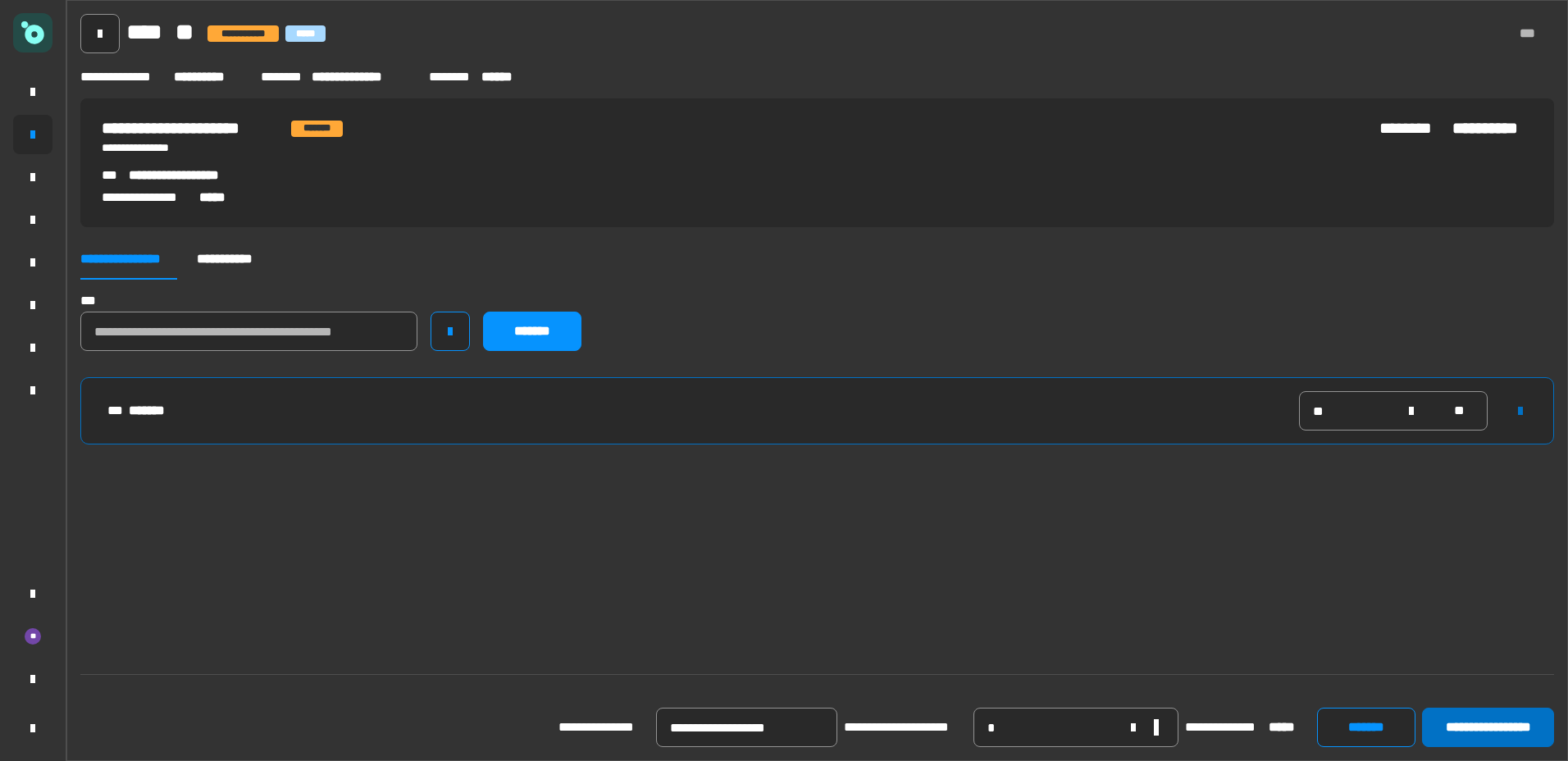 click on "**********" 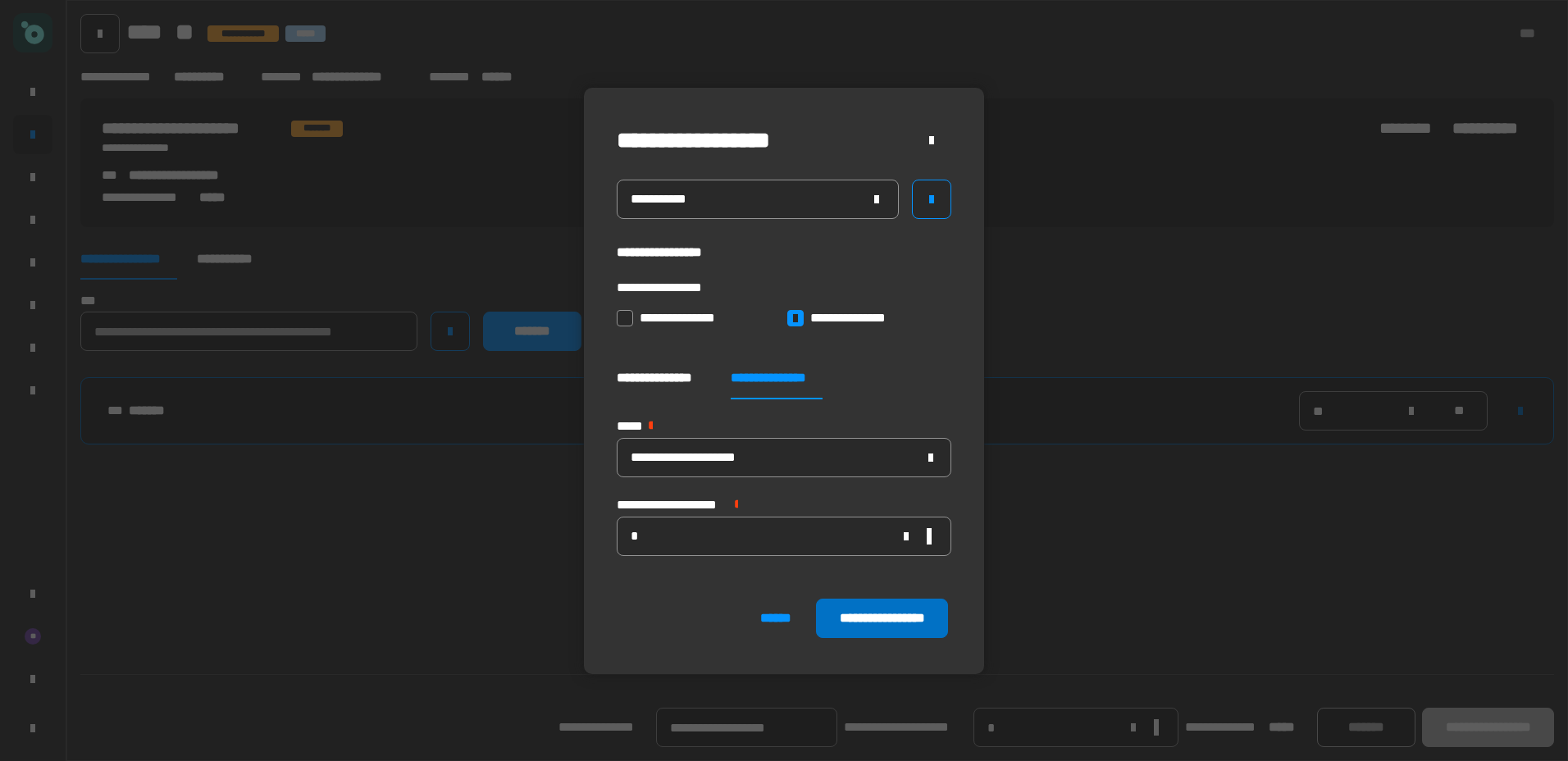 click on "**********" 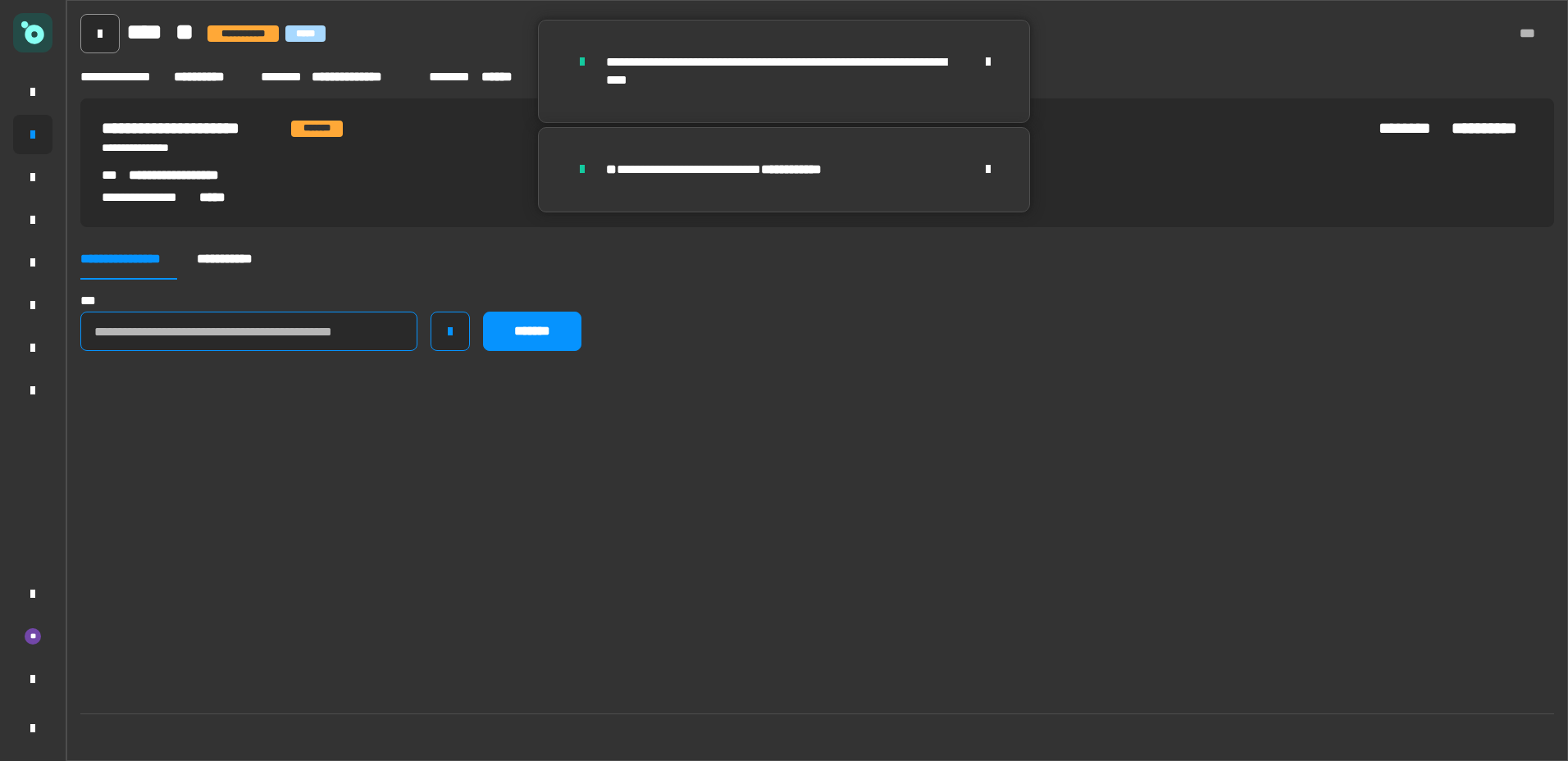 click 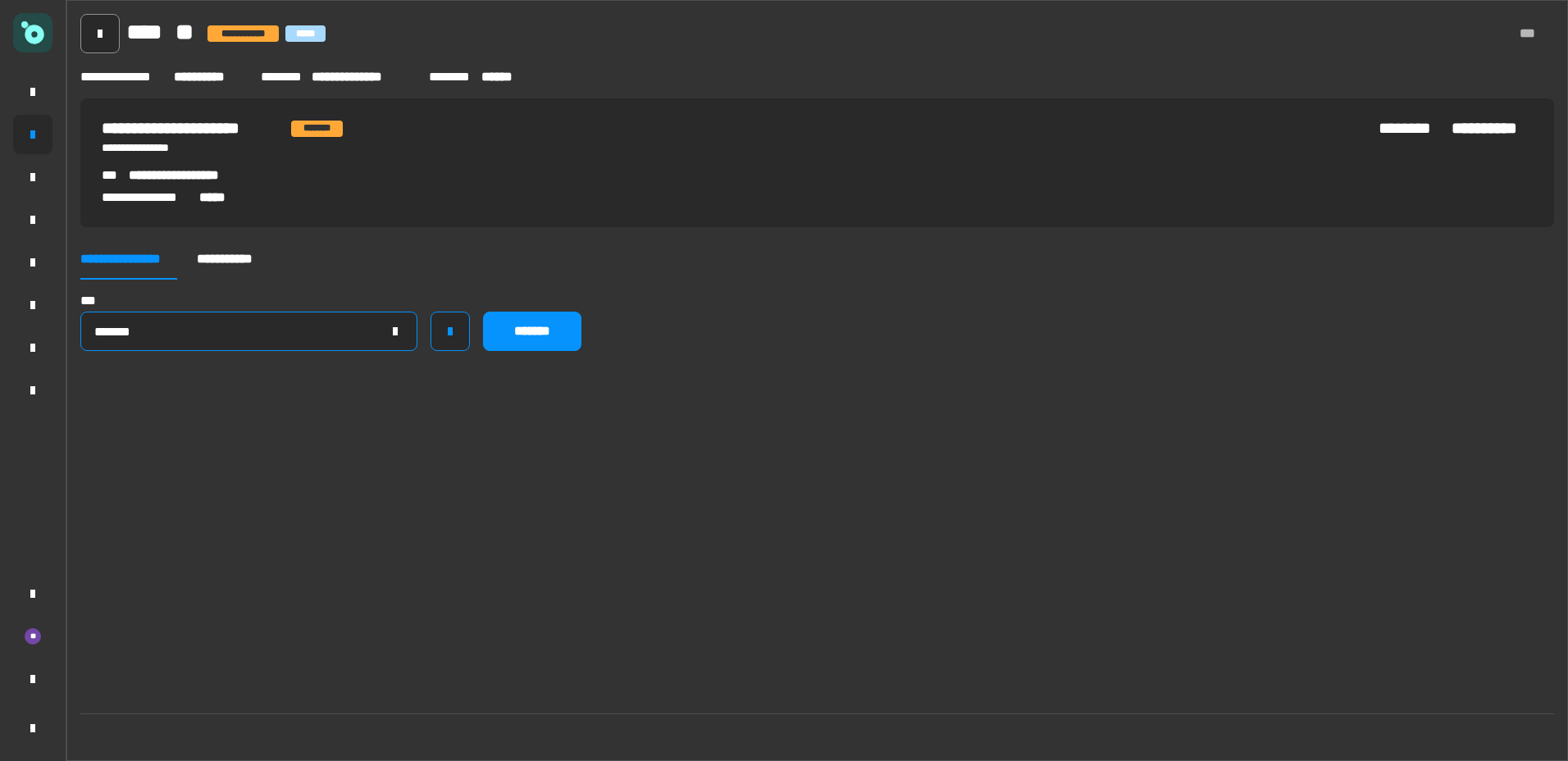 type on "*******" 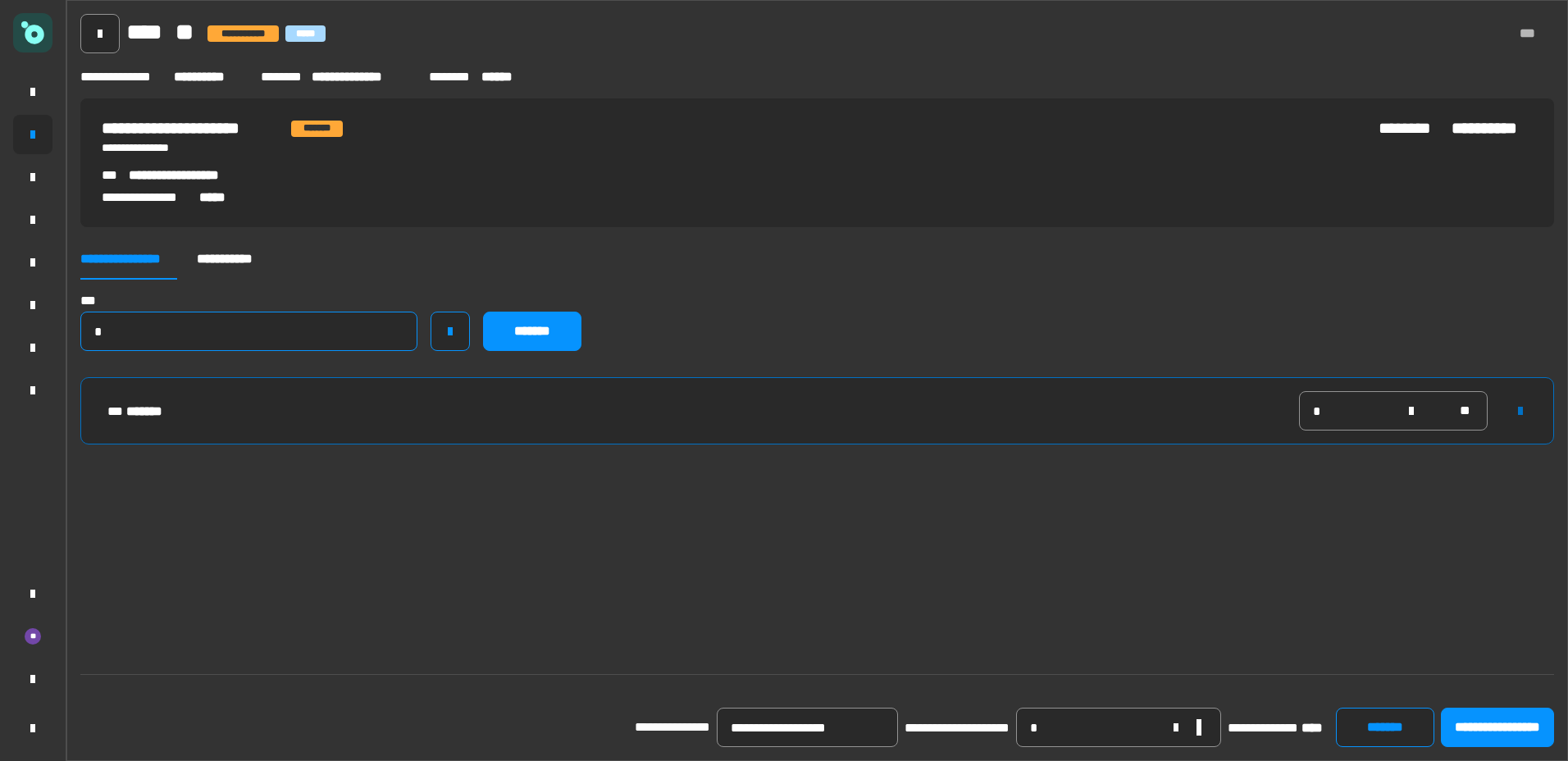 type 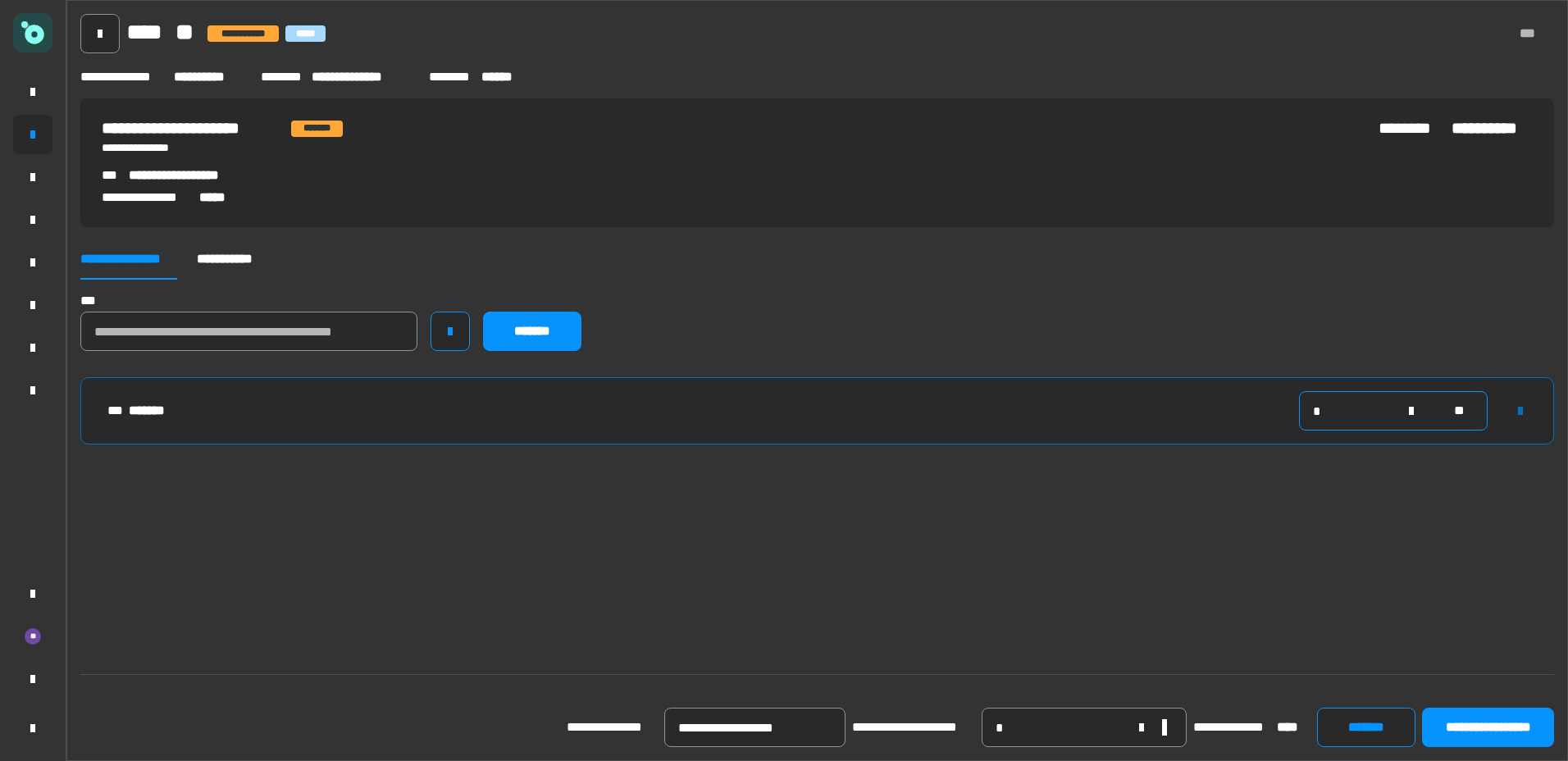 drag, startPoint x: 1366, startPoint y: 419, endPoint x: 1223, endPoint y: 429, distance: 143.34922 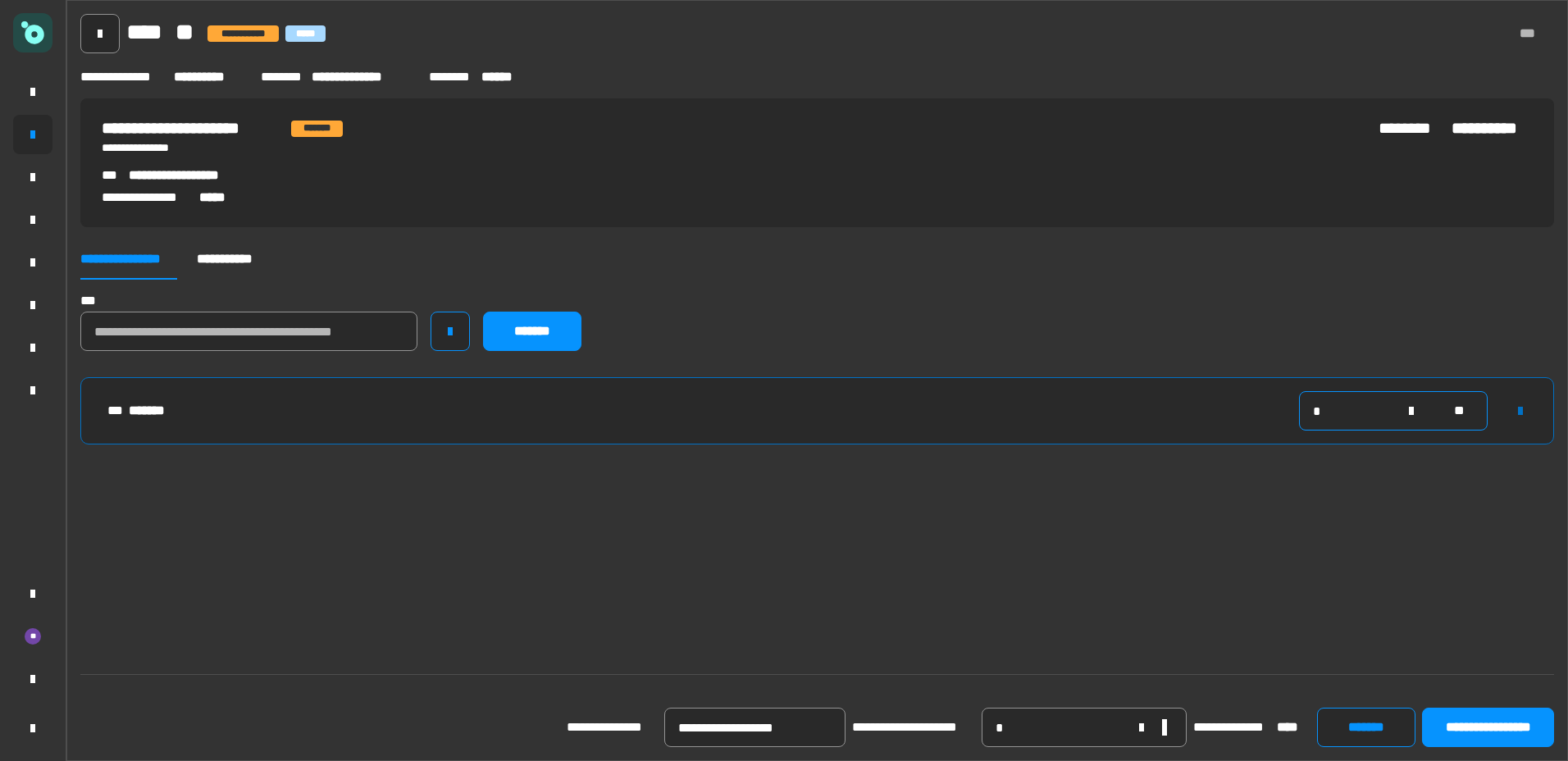 type on "*" 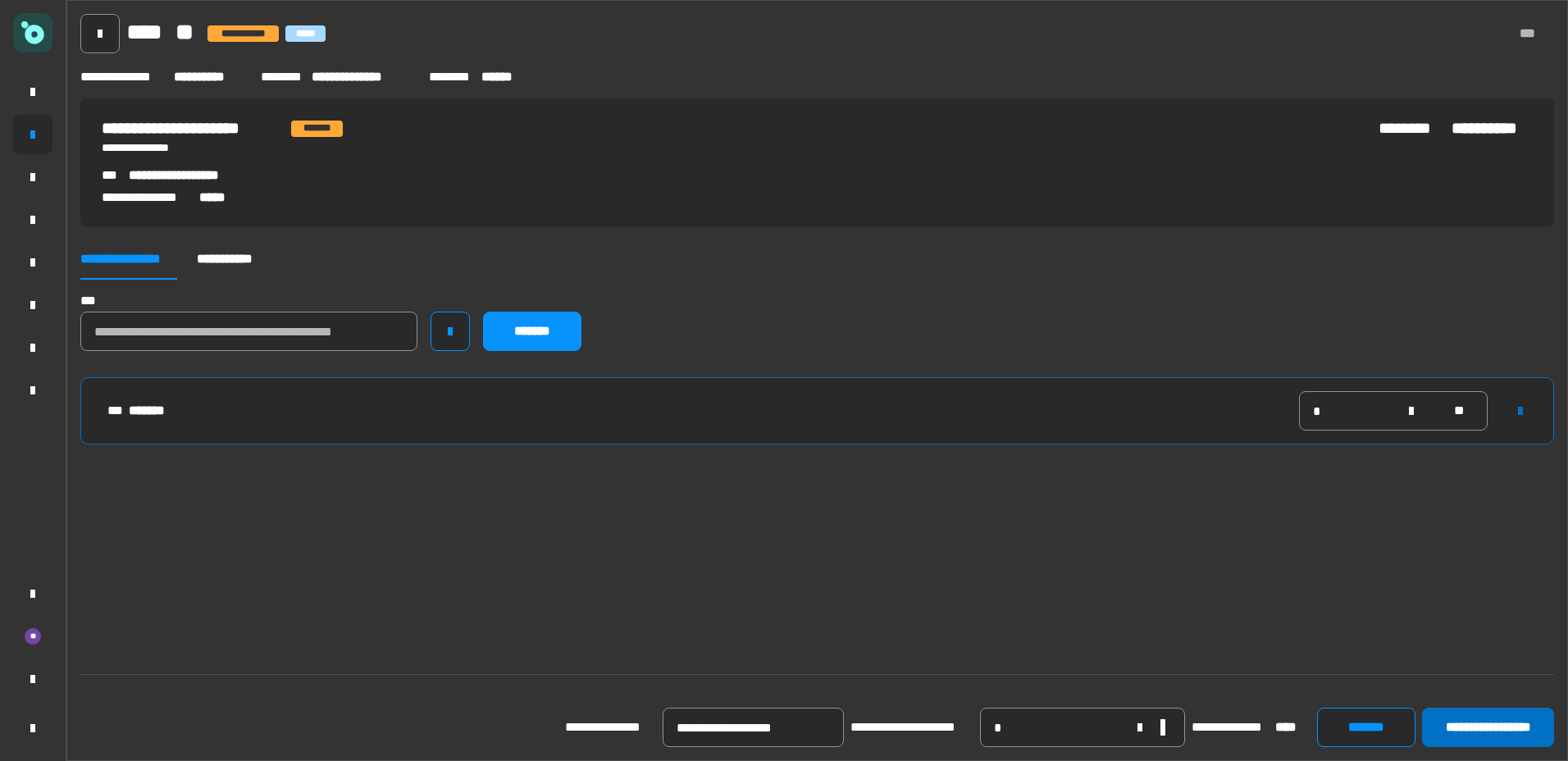 click on "**********" 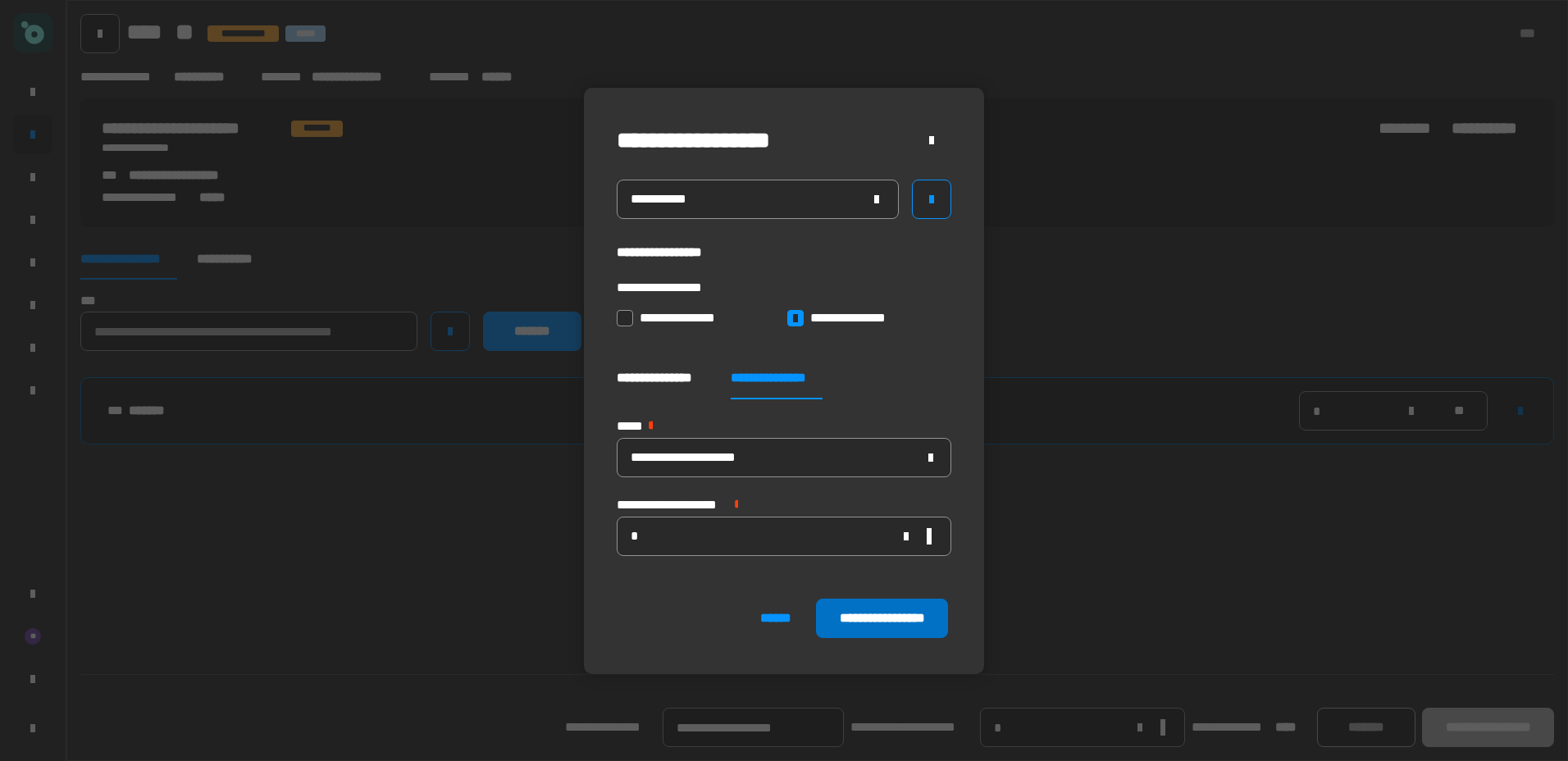 click on "**********" 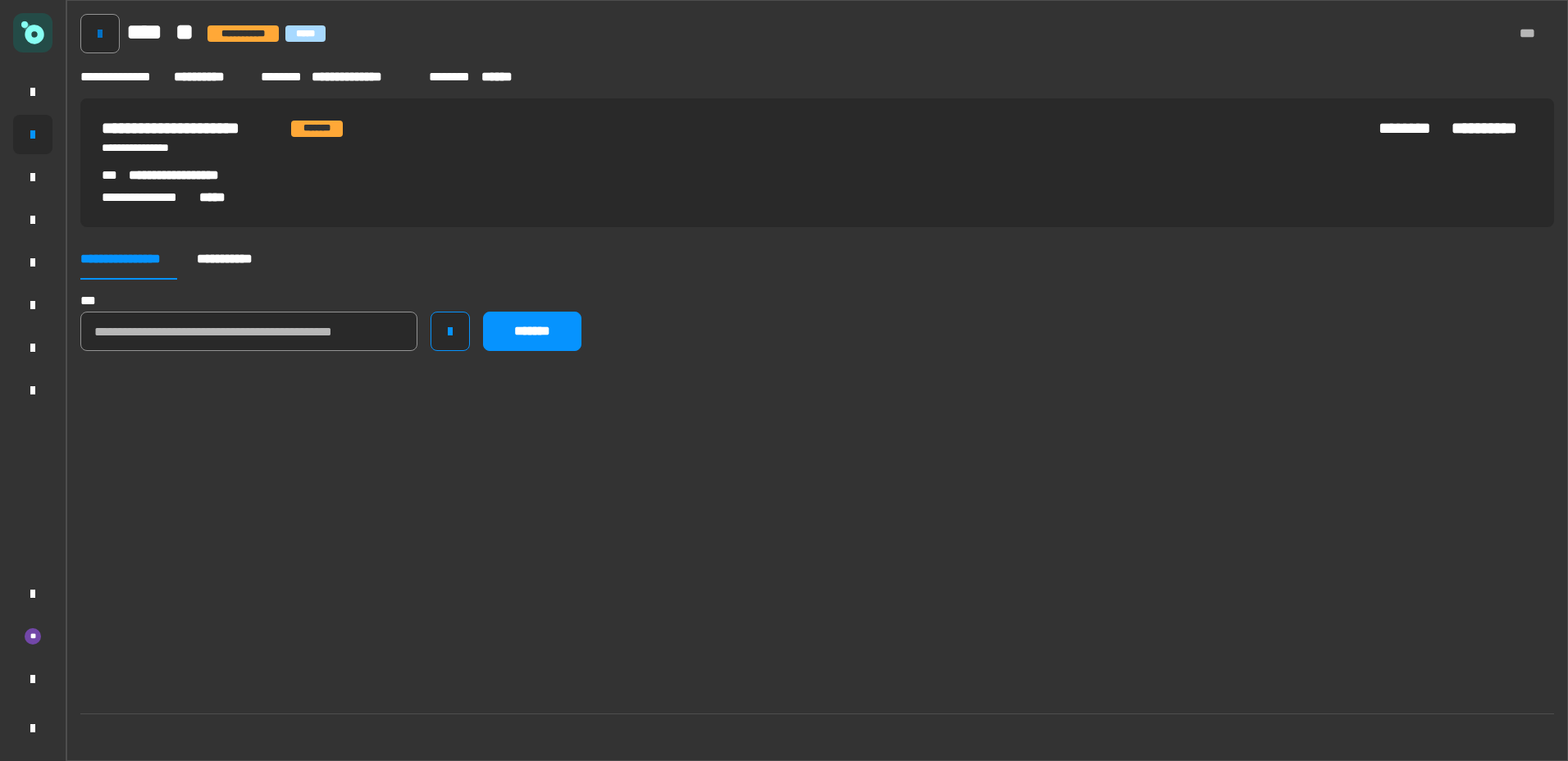 click 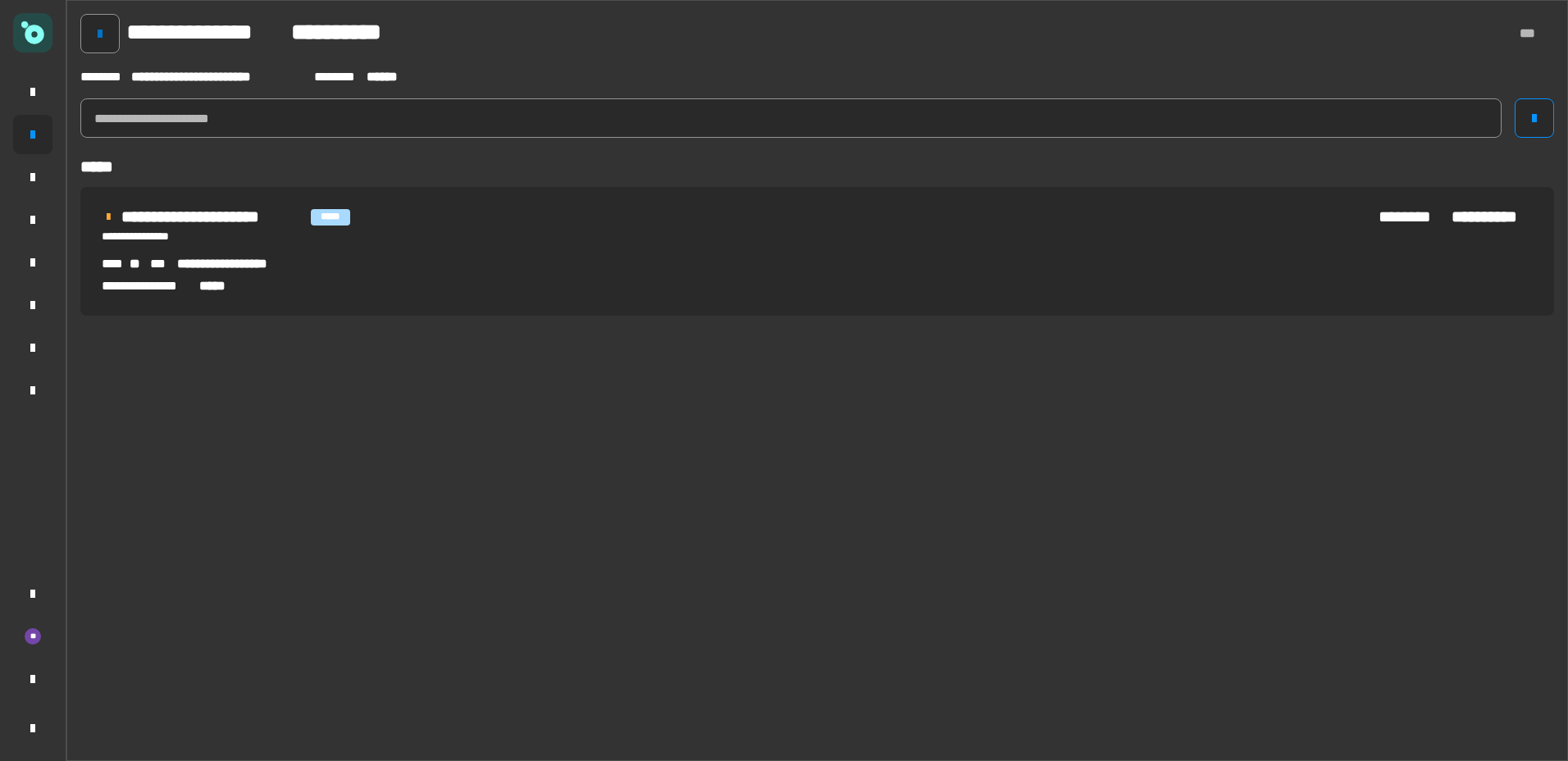 click 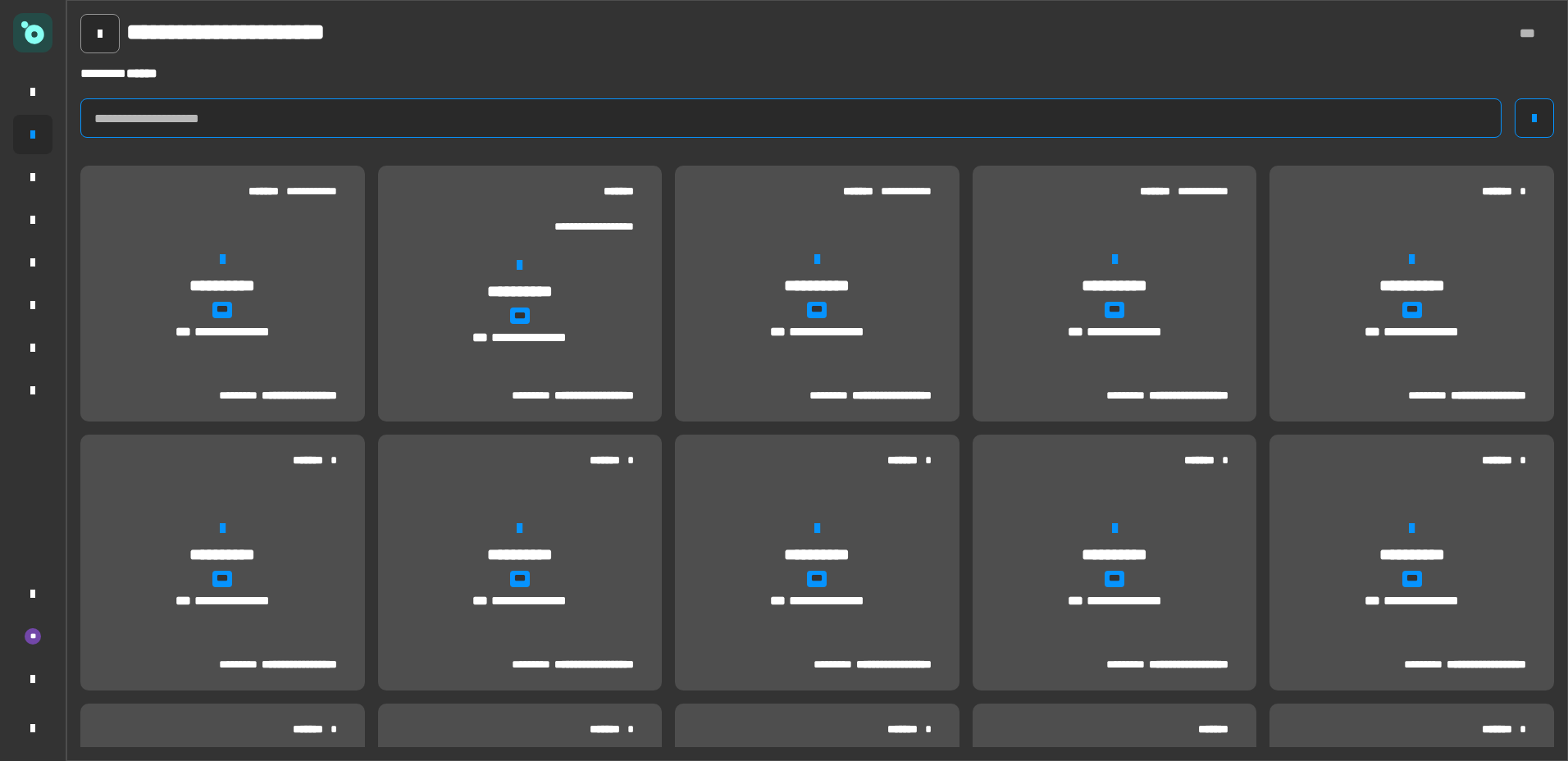 click 